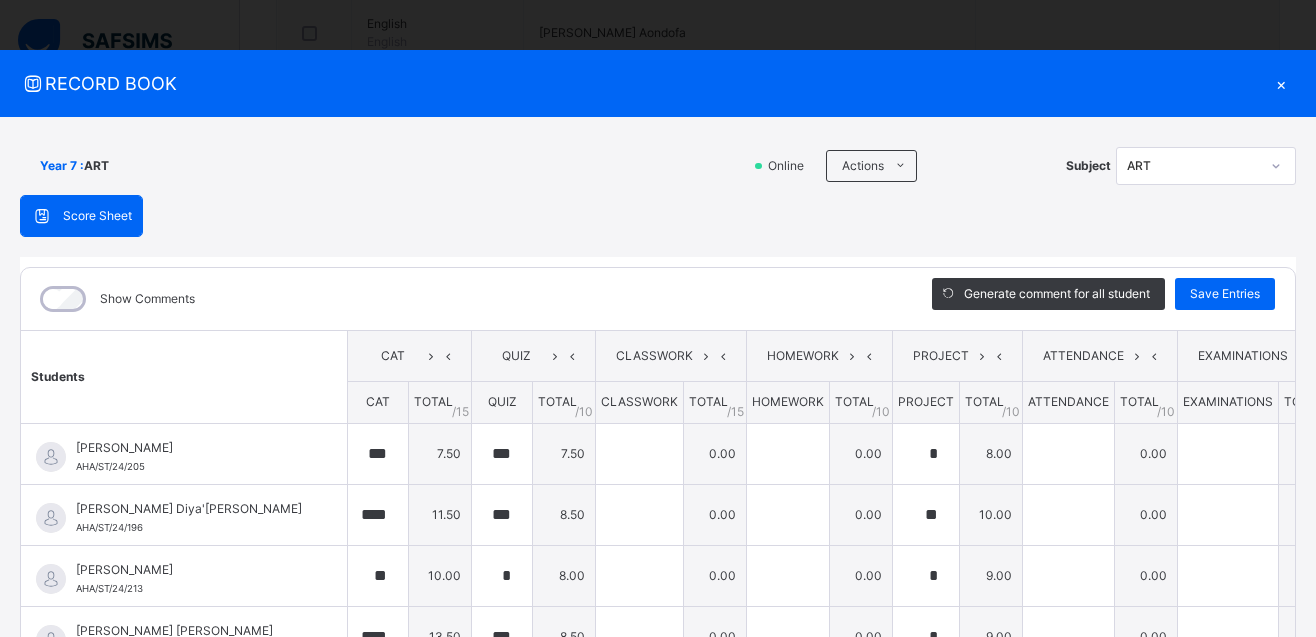 scroll, scrollTop: 0, scrollLeft: 0, axis: both 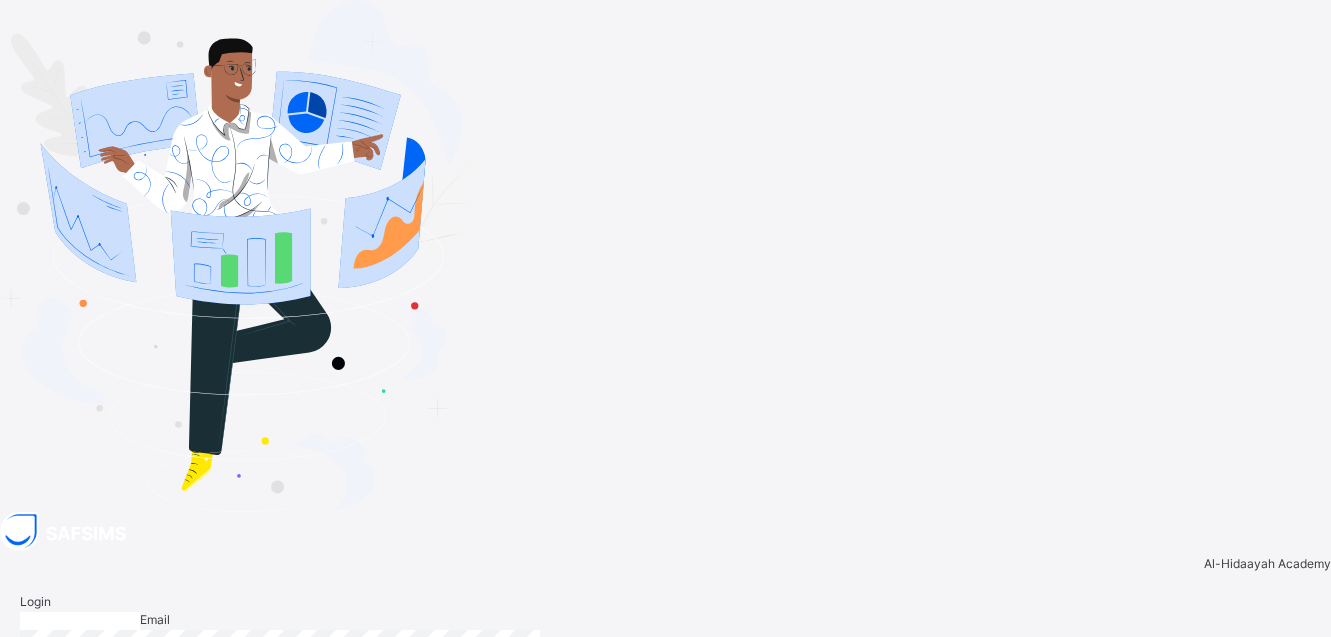 type on "**********" 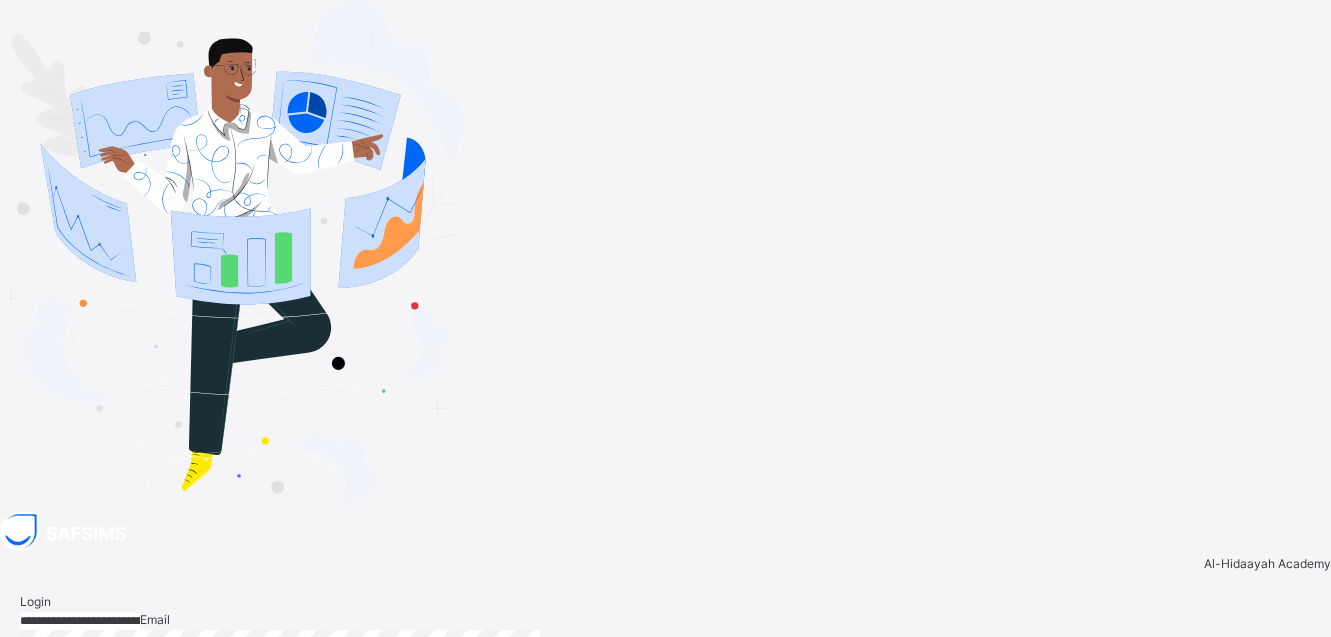 click on "Login" at bounding box center (1287, 801) 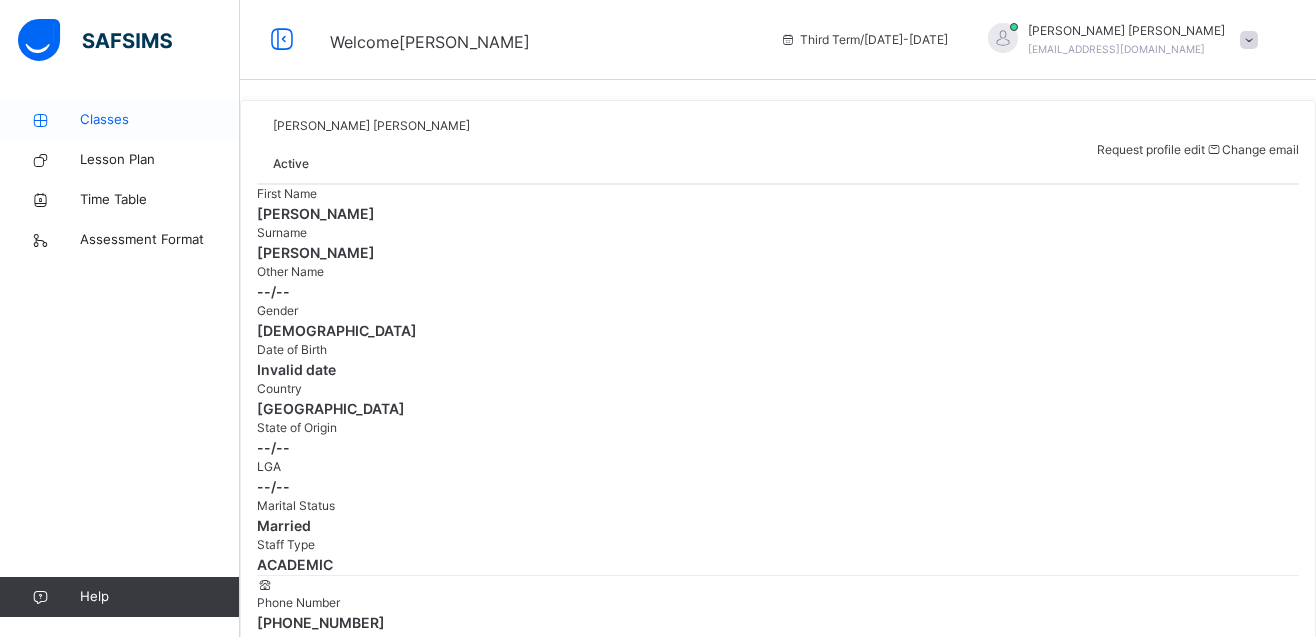 click on "Classes" at bounding box center (160, 120) 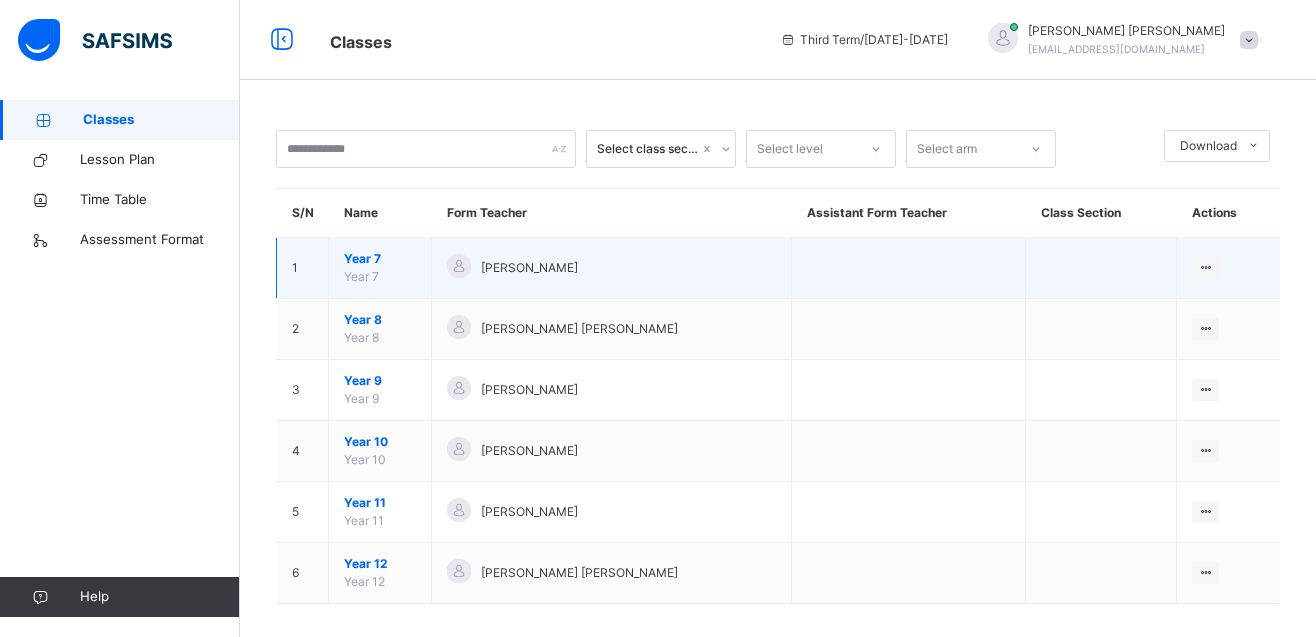 click on "Year 7" at bounding box center [380, 259] 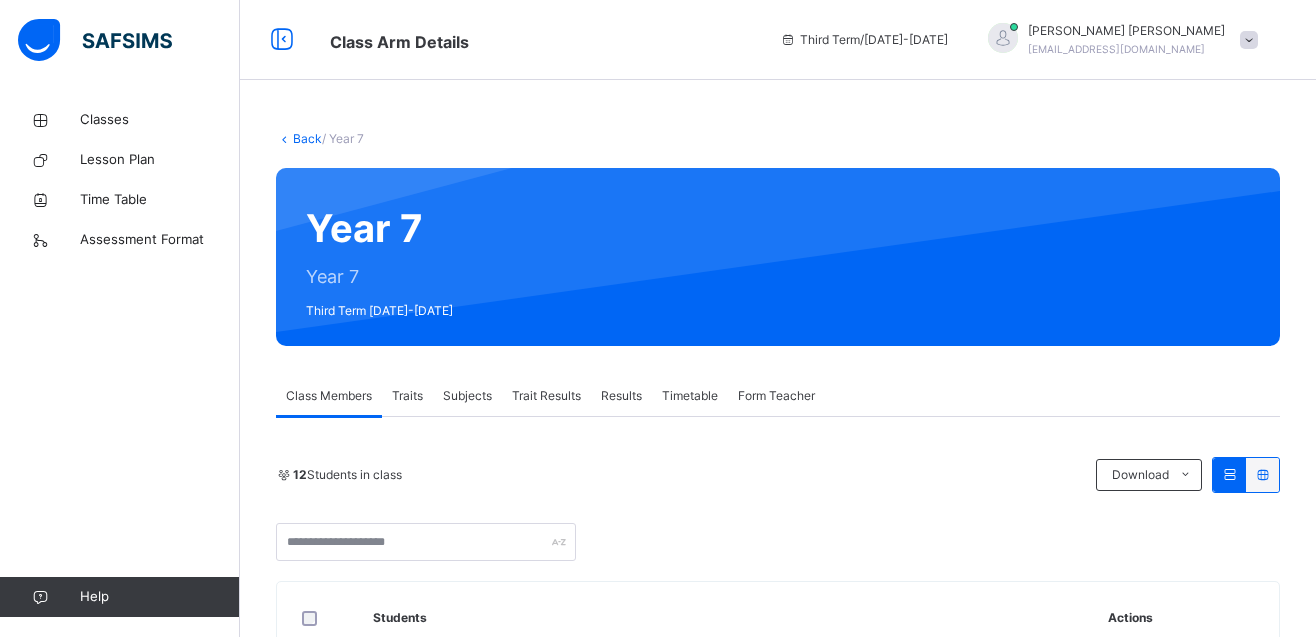 click on "Subjects" at bounding box center [467, 396] 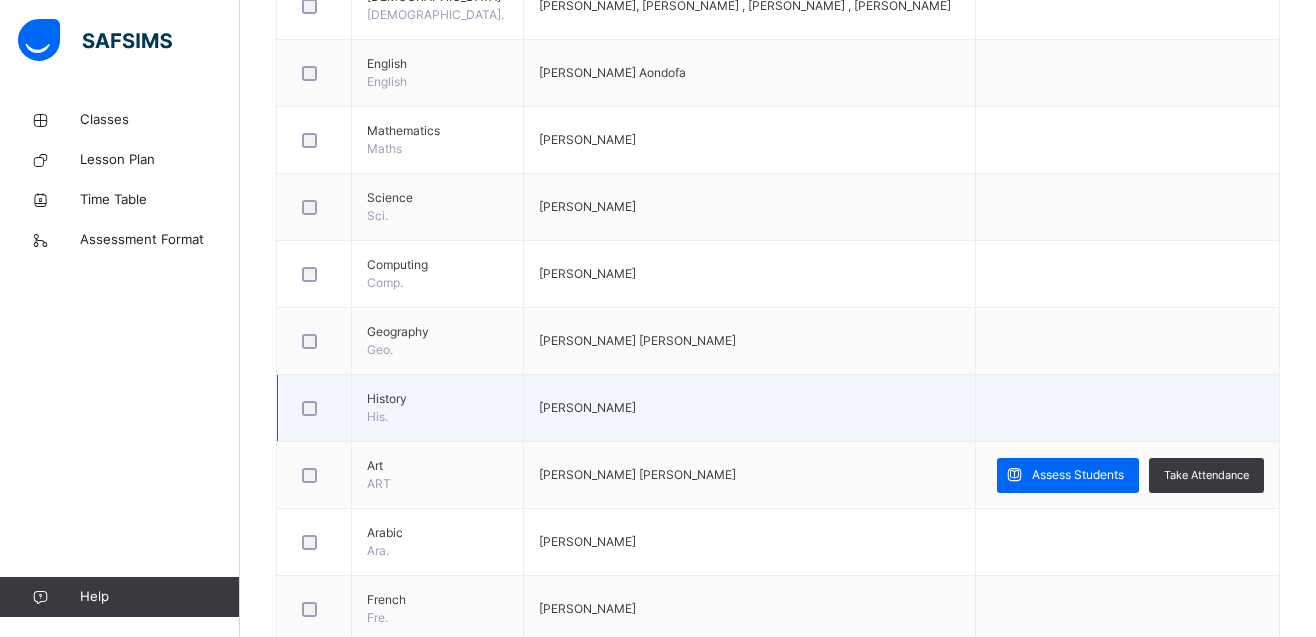 scroll, scrollTop: 700, scrollLeft: 0, axis: vertical 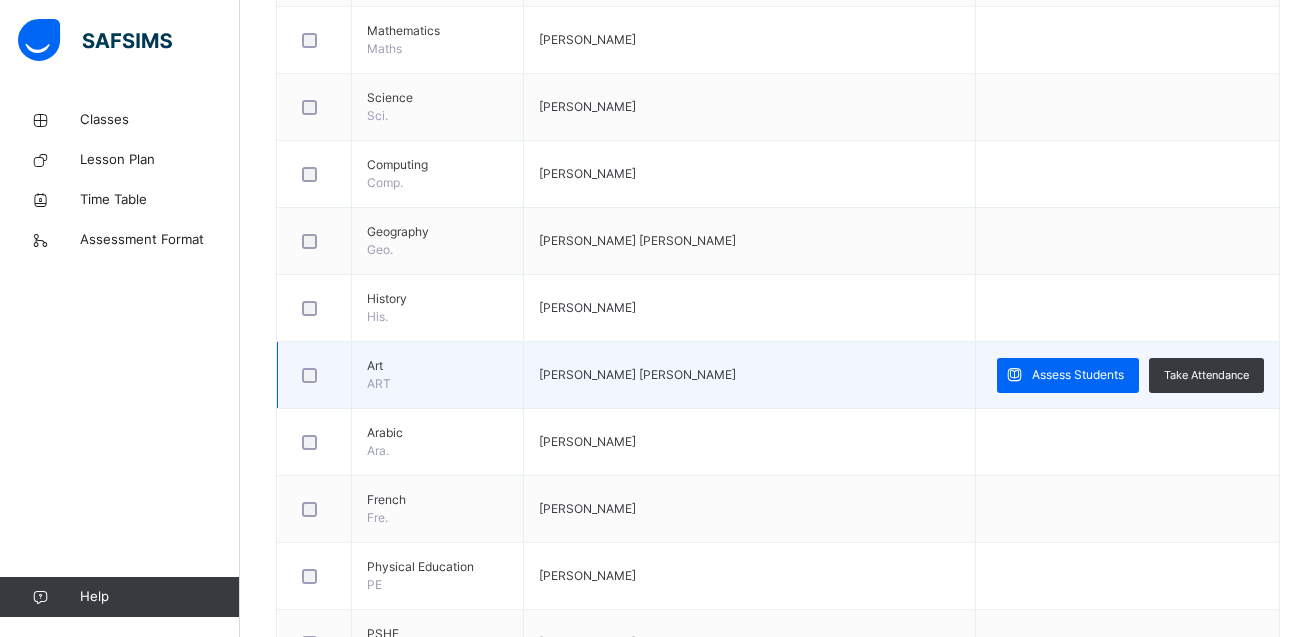 click at bounding box center [314, 375] 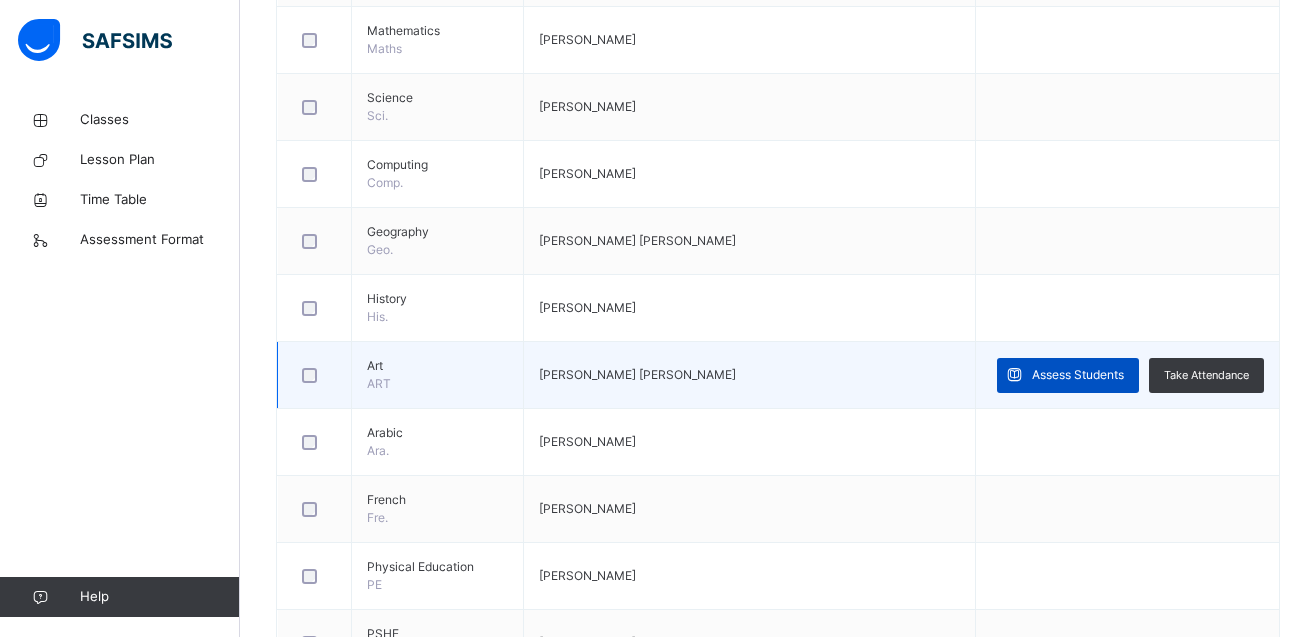 click on "Assess Students" at bounding box center [1078, 375] 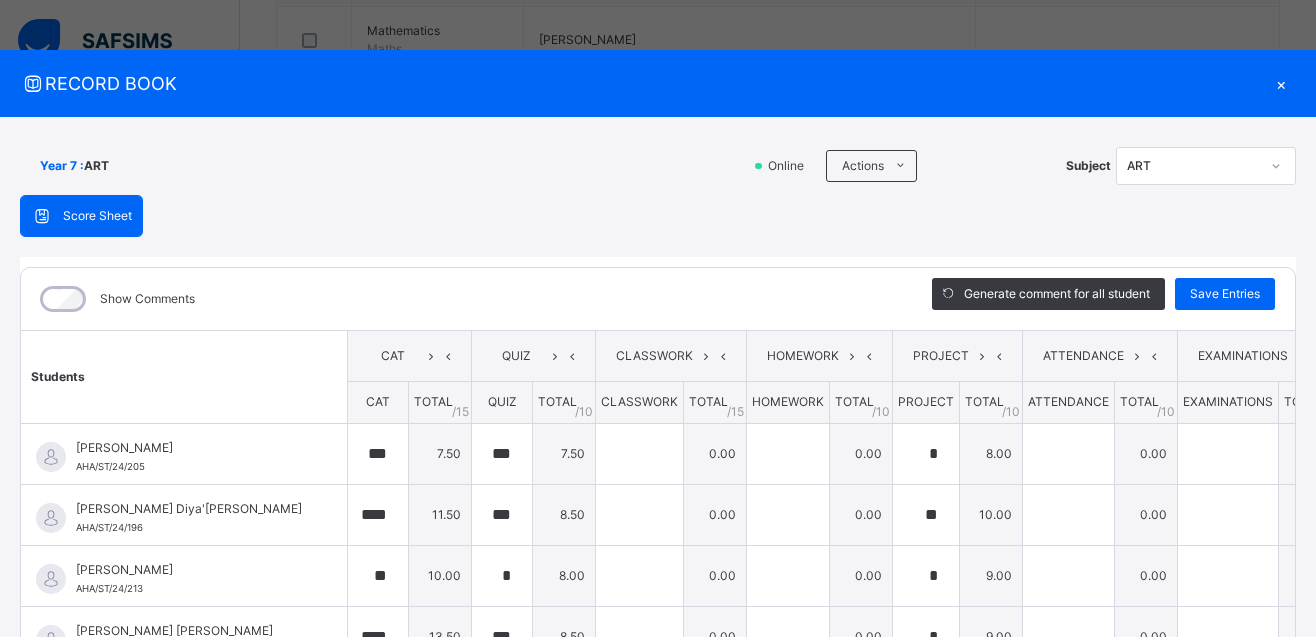 type on "***" 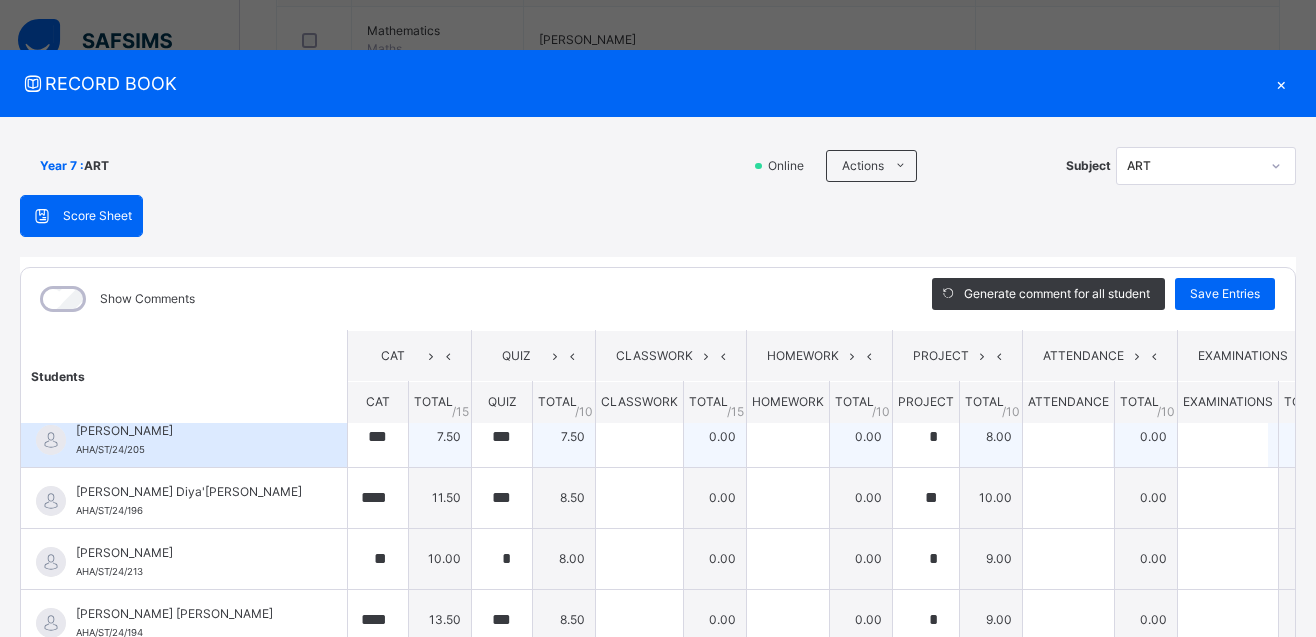 scroll, scrollTop: 0, scrollLeft: 0, axis: both 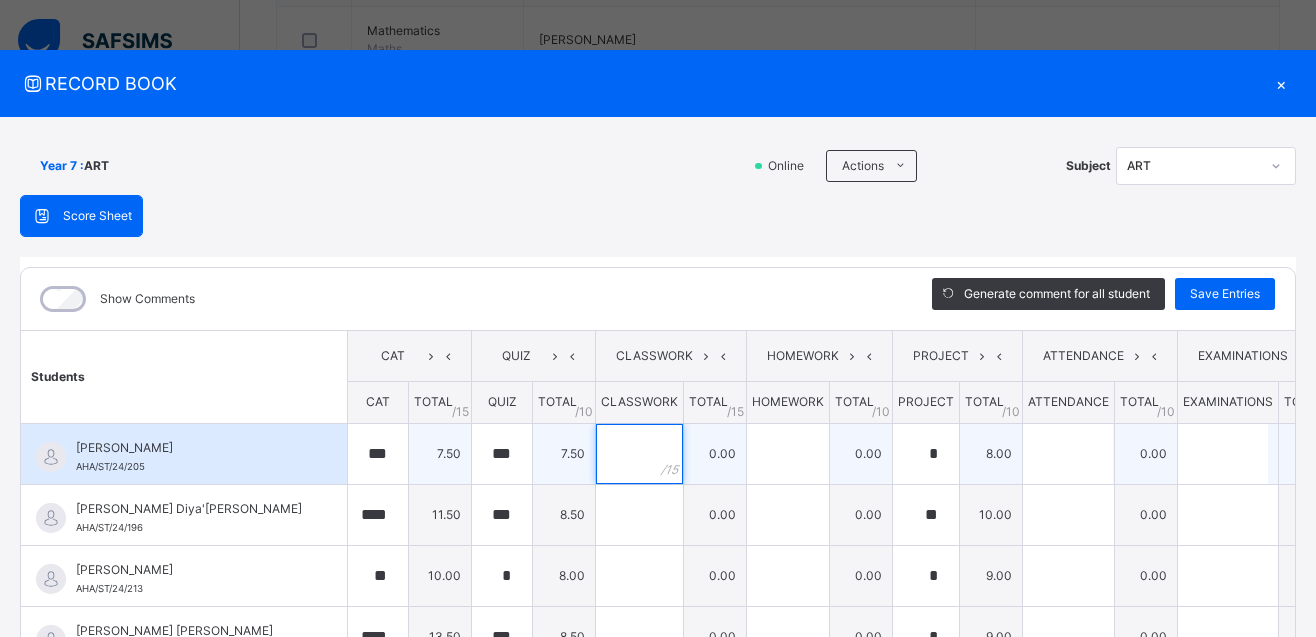 click at bounding box center [639, 454] 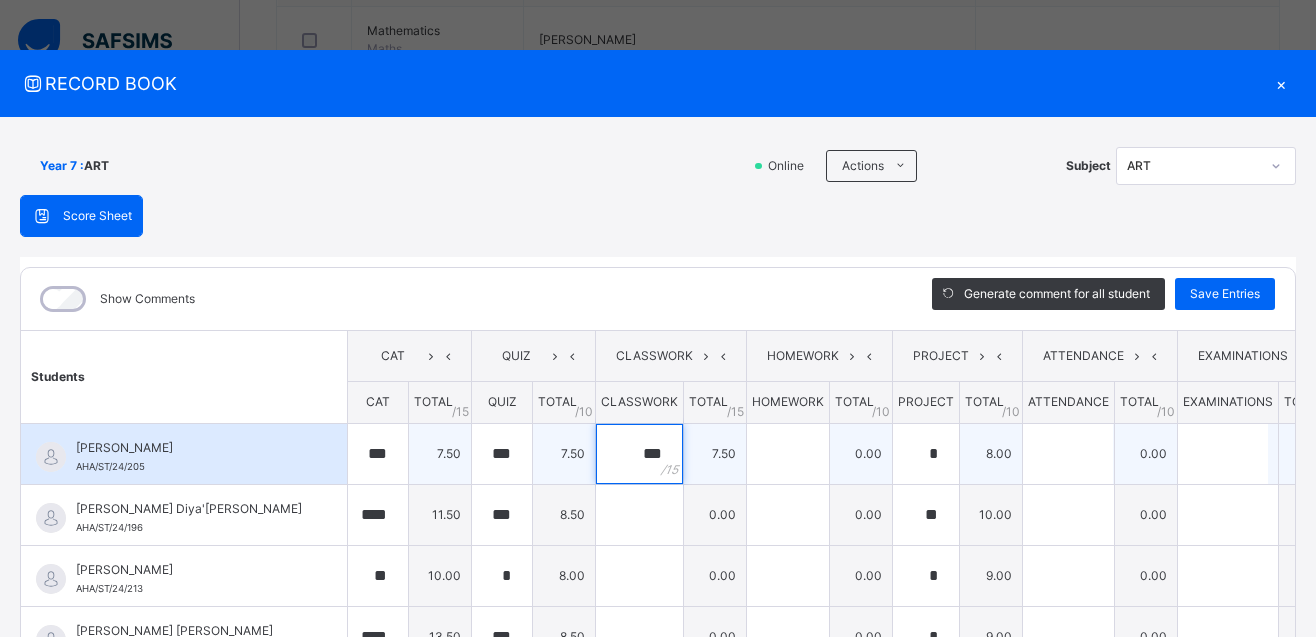 type on "***" 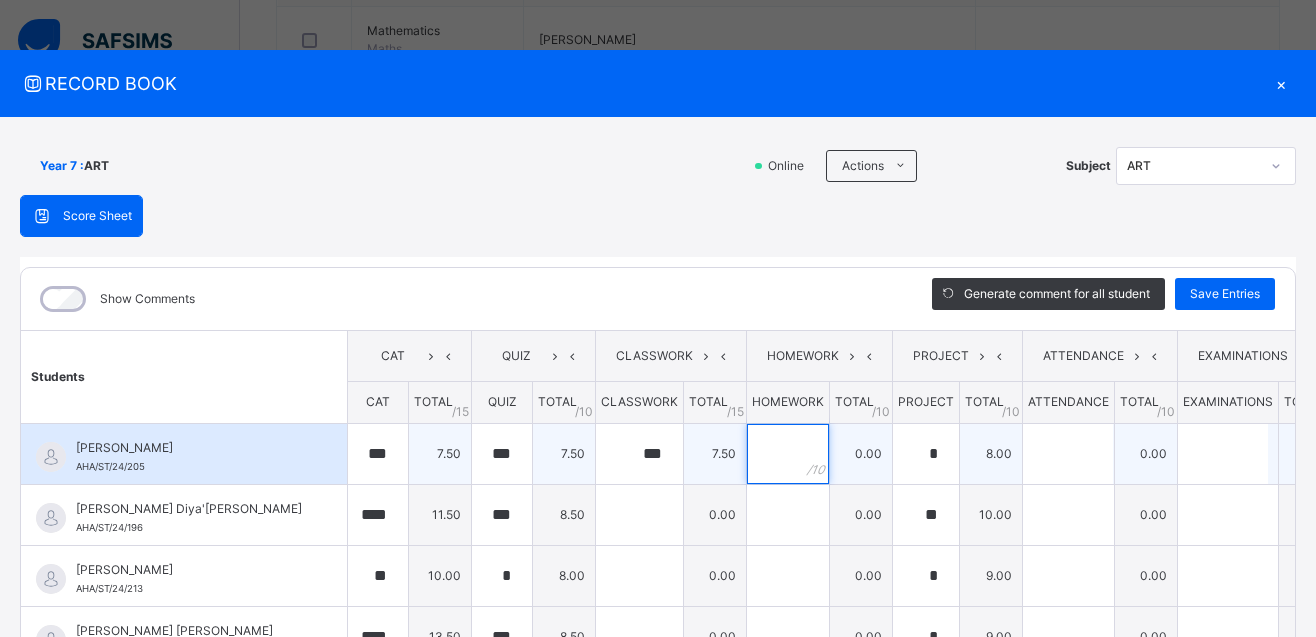 click at bounding box center [788, 454] 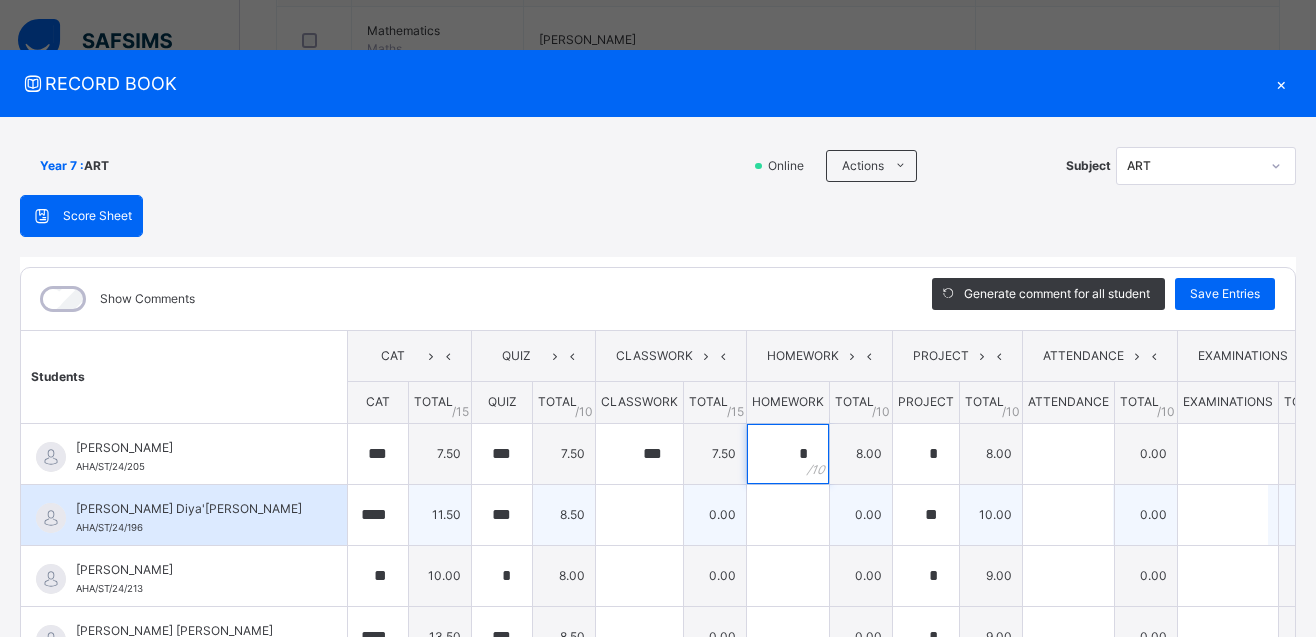type on "*" 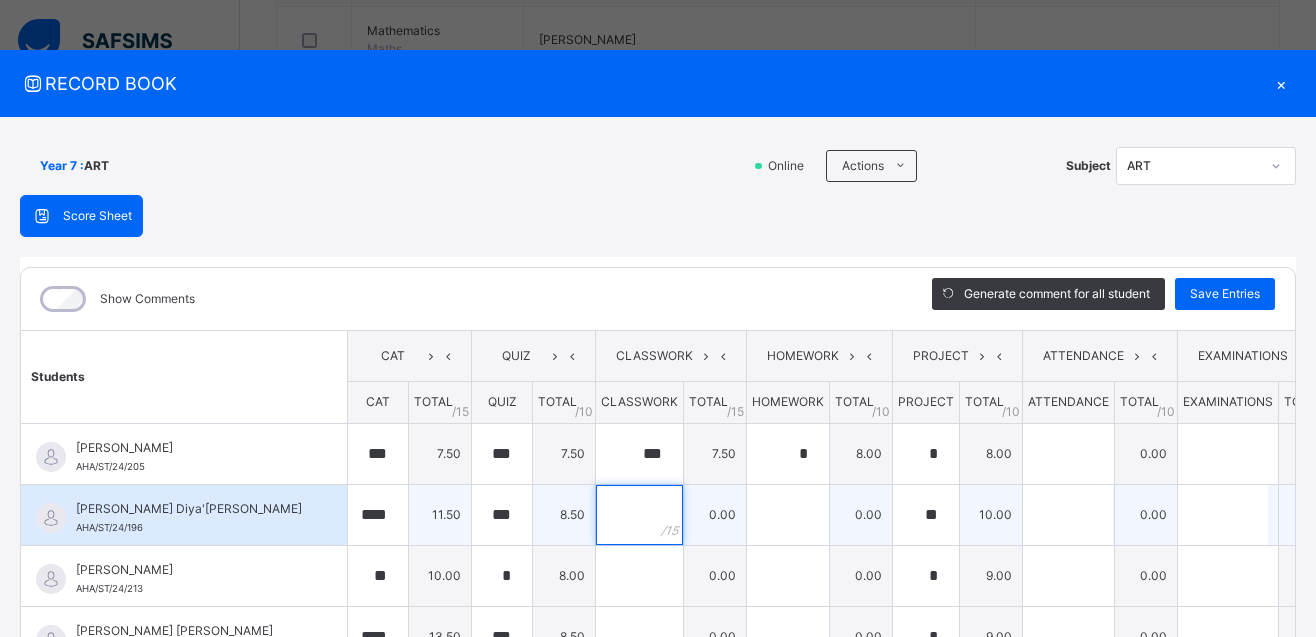 click at bounding box center [639, 515] 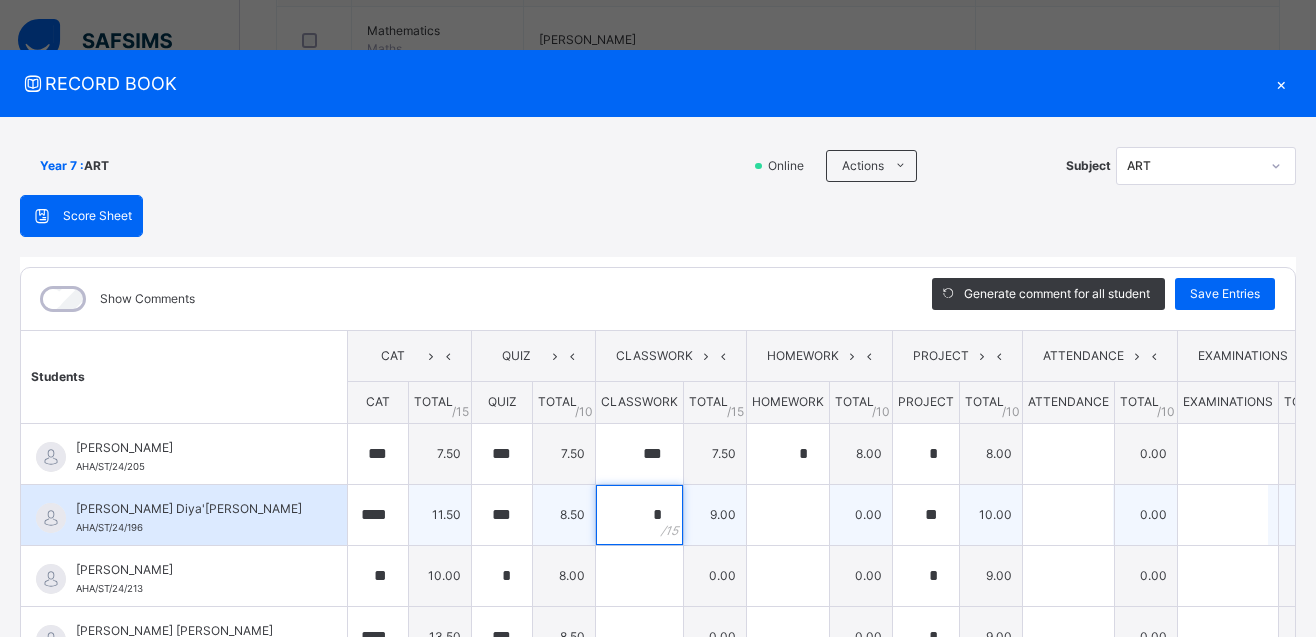 type on "*" 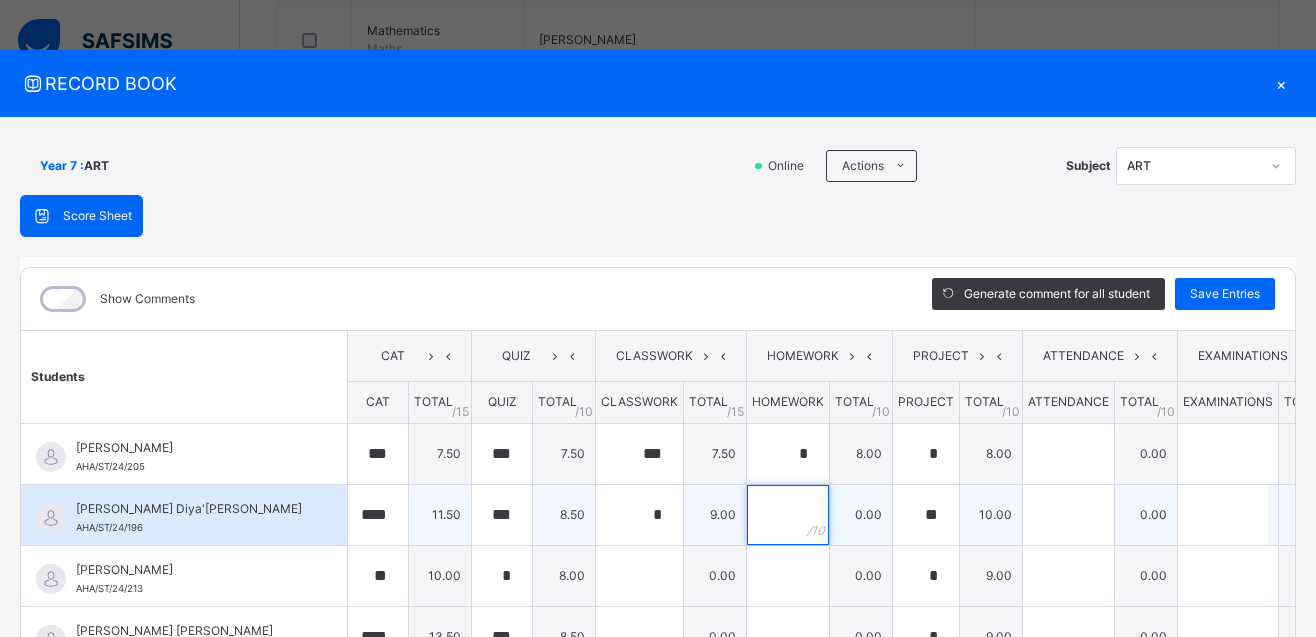 click at bounding box center [788, 515] 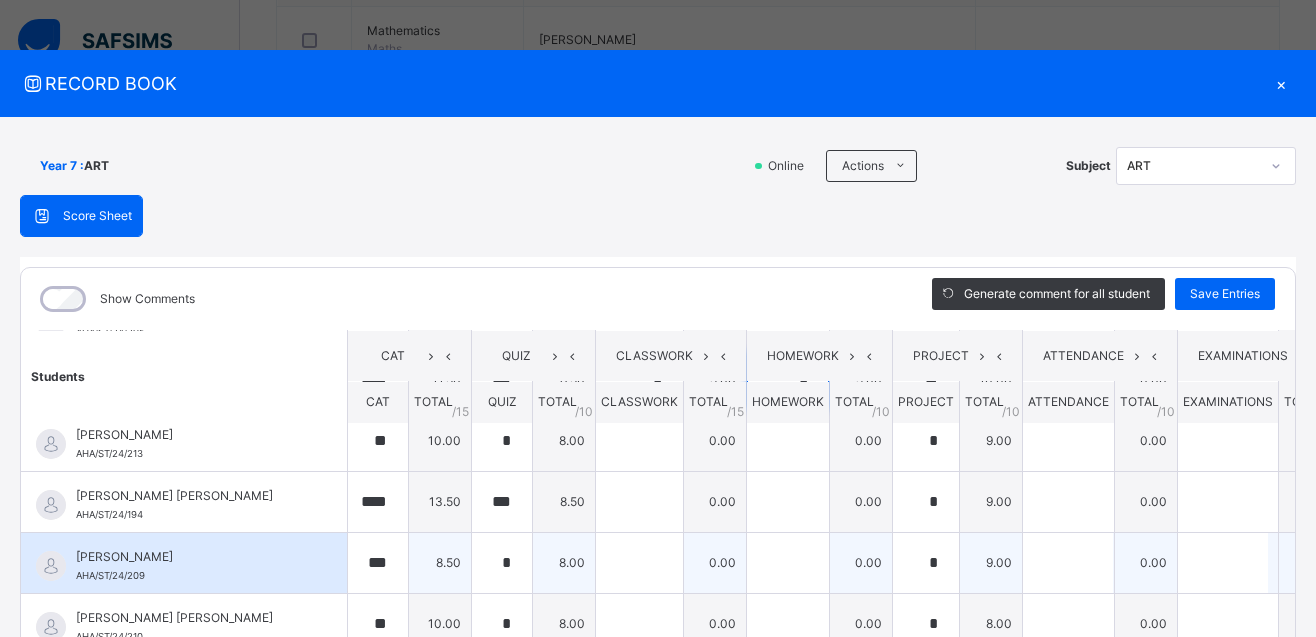 scroll, scrollTop: 100, scrollLeft: 0, axis: vertical 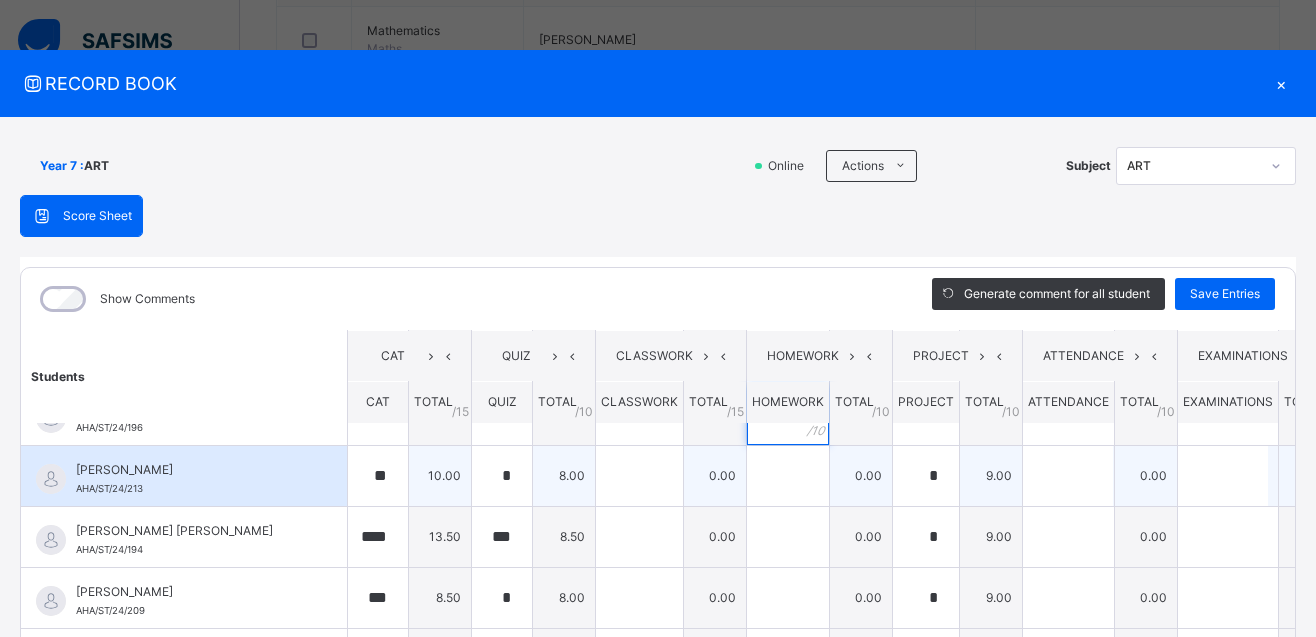 type on "*" 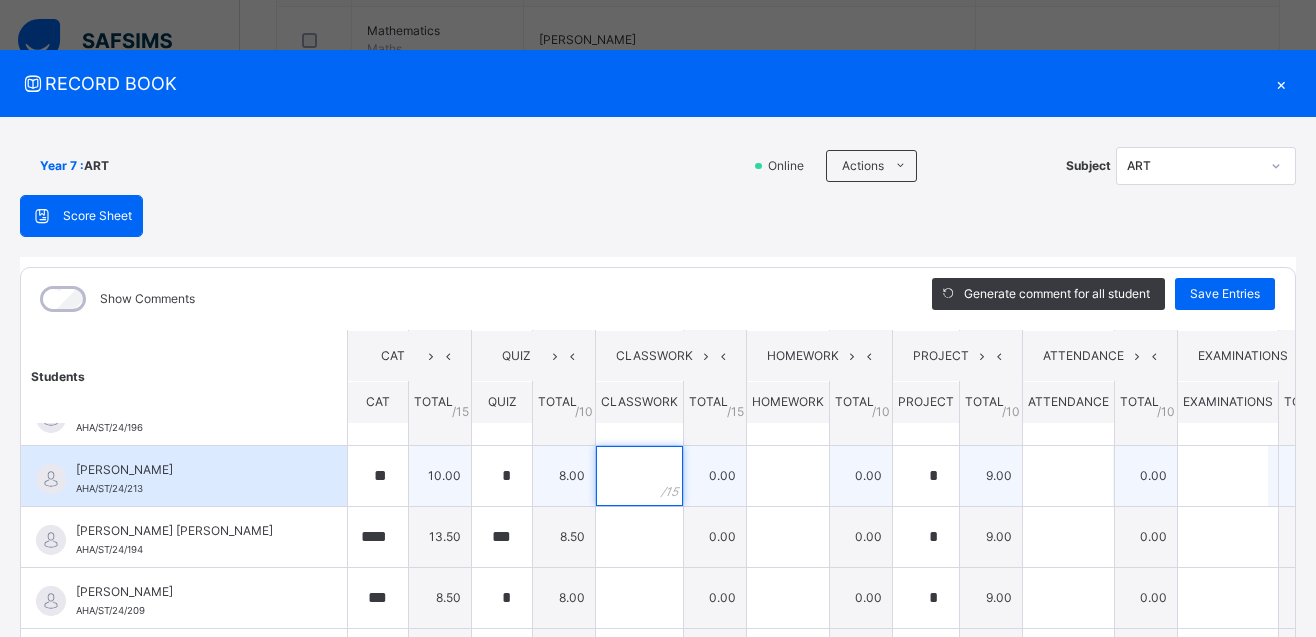 click at bounding box center [639, 476] 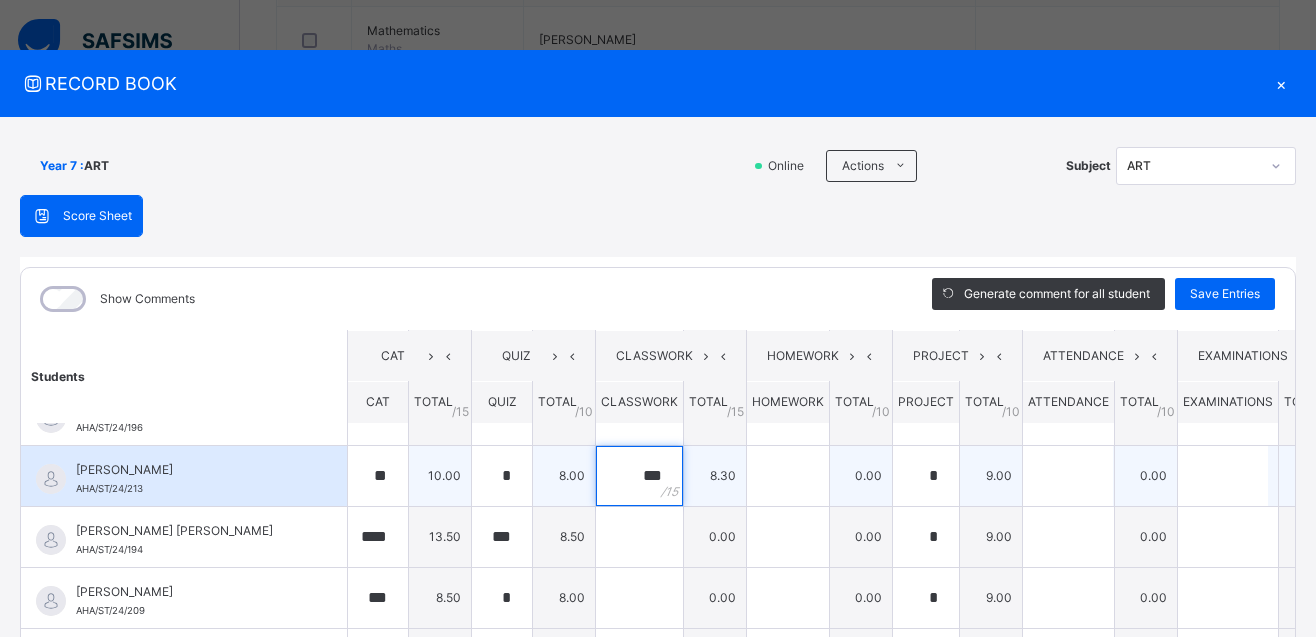 type on "***" 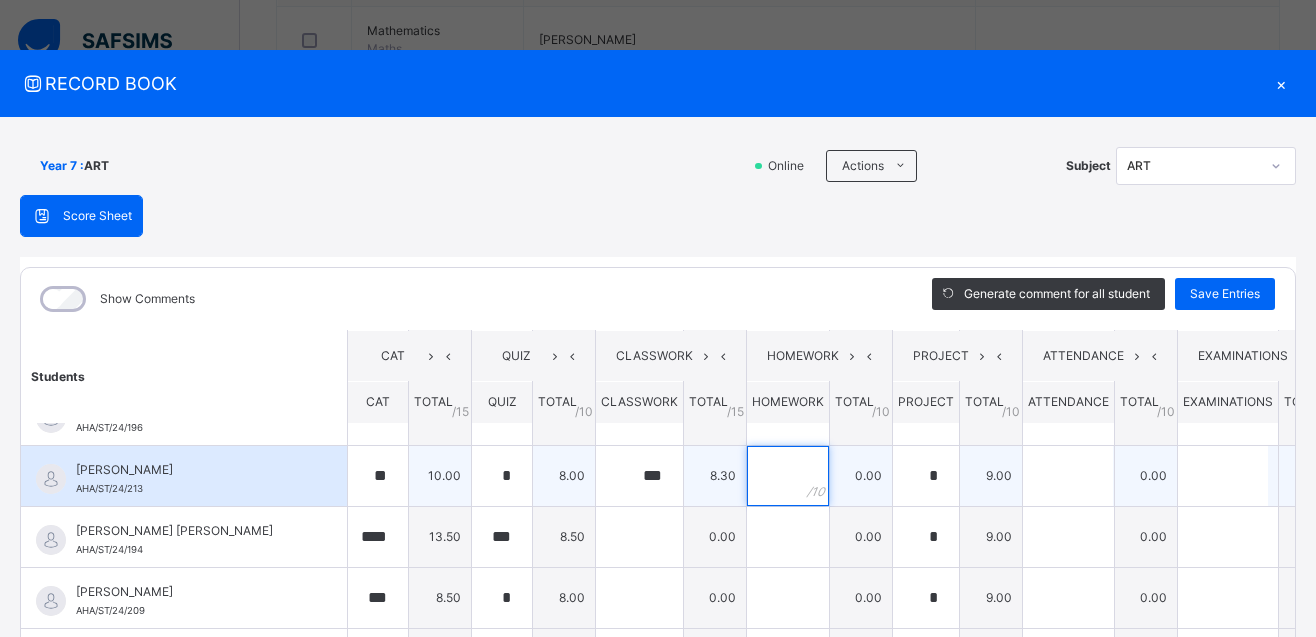 click at bounding box center [788, 476] 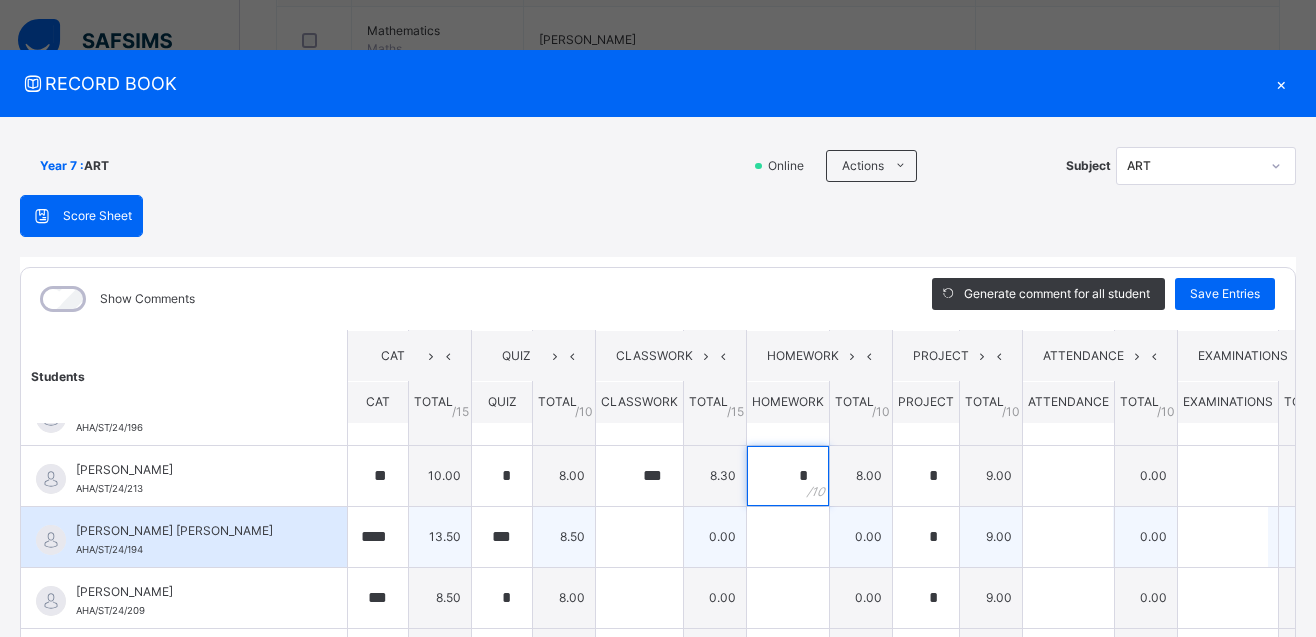 type on "*" 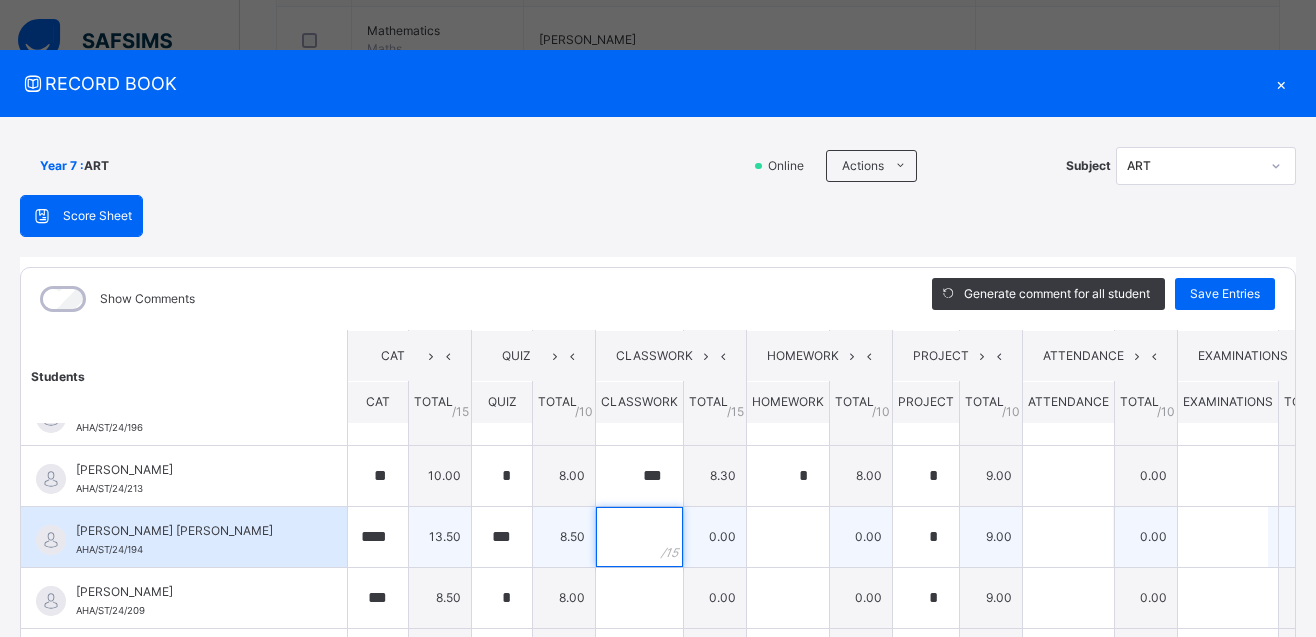 click at bounding box center [639, 537] 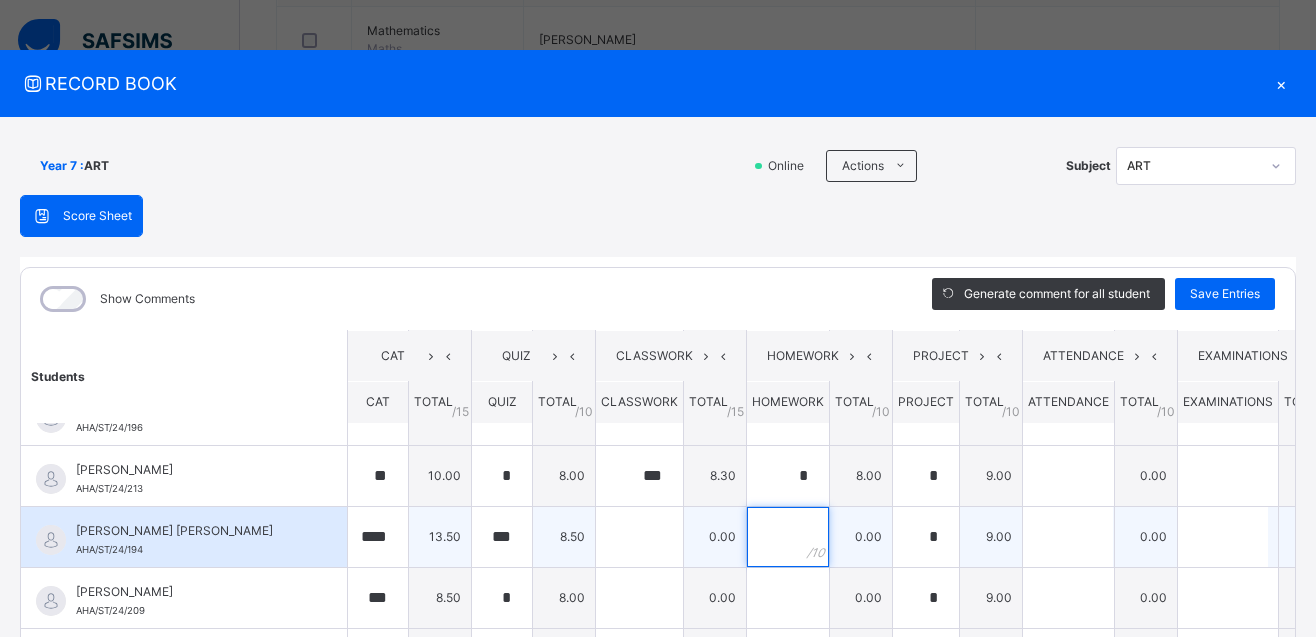 click at bounding box center (788, 537) 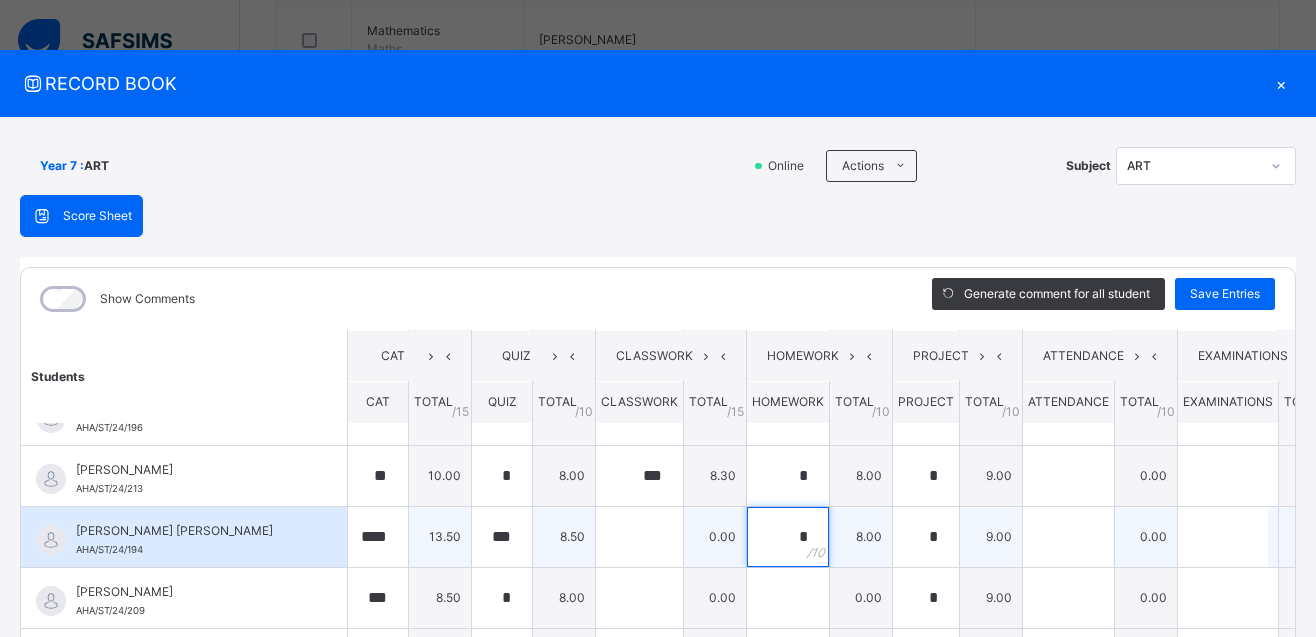 scroll, scrollTop: 200, scrollLeft: 0, axis: vertical 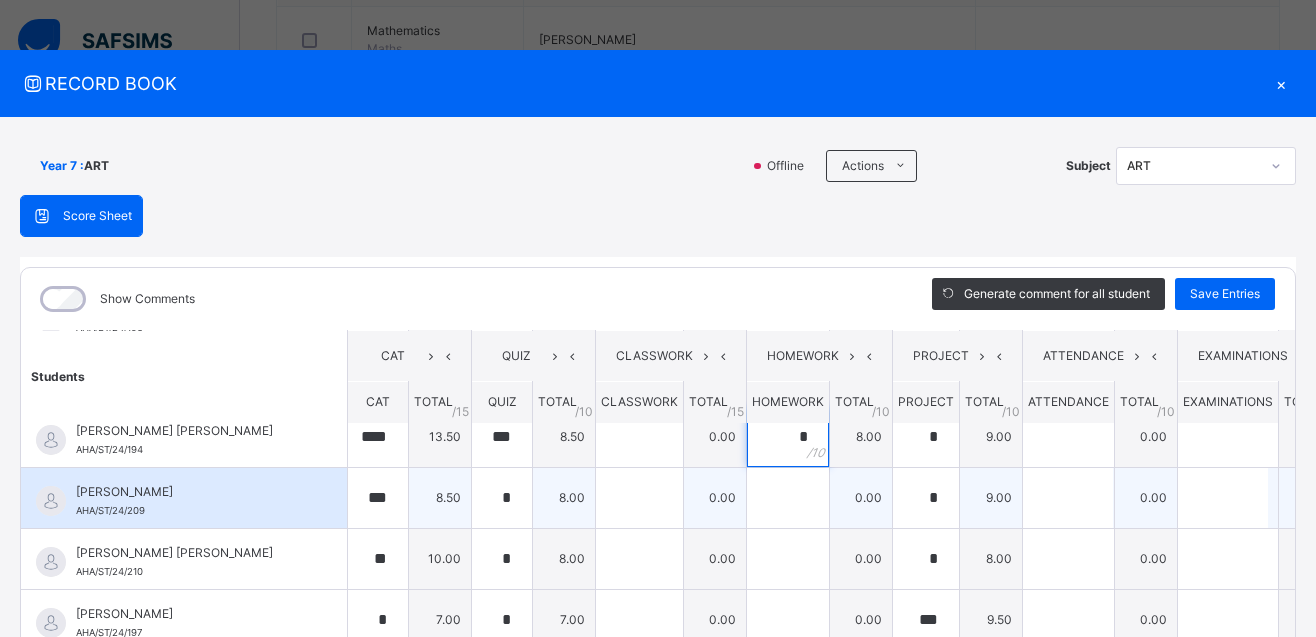 type on "*" 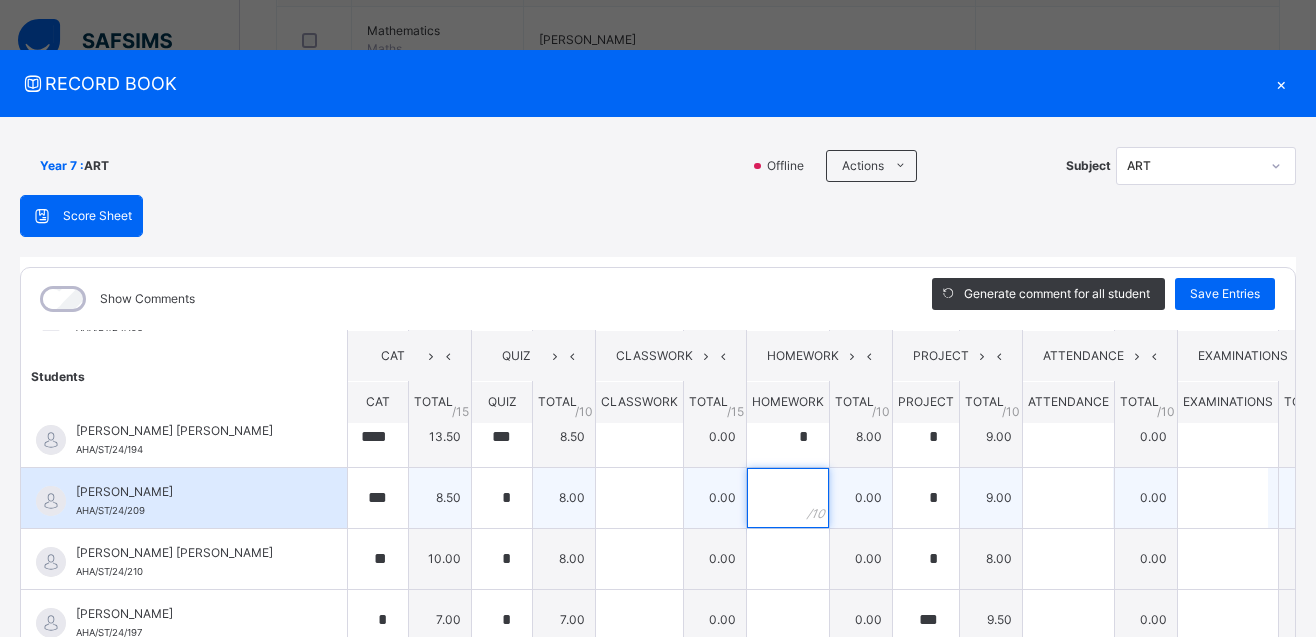 click at bounding box center (788, 498) 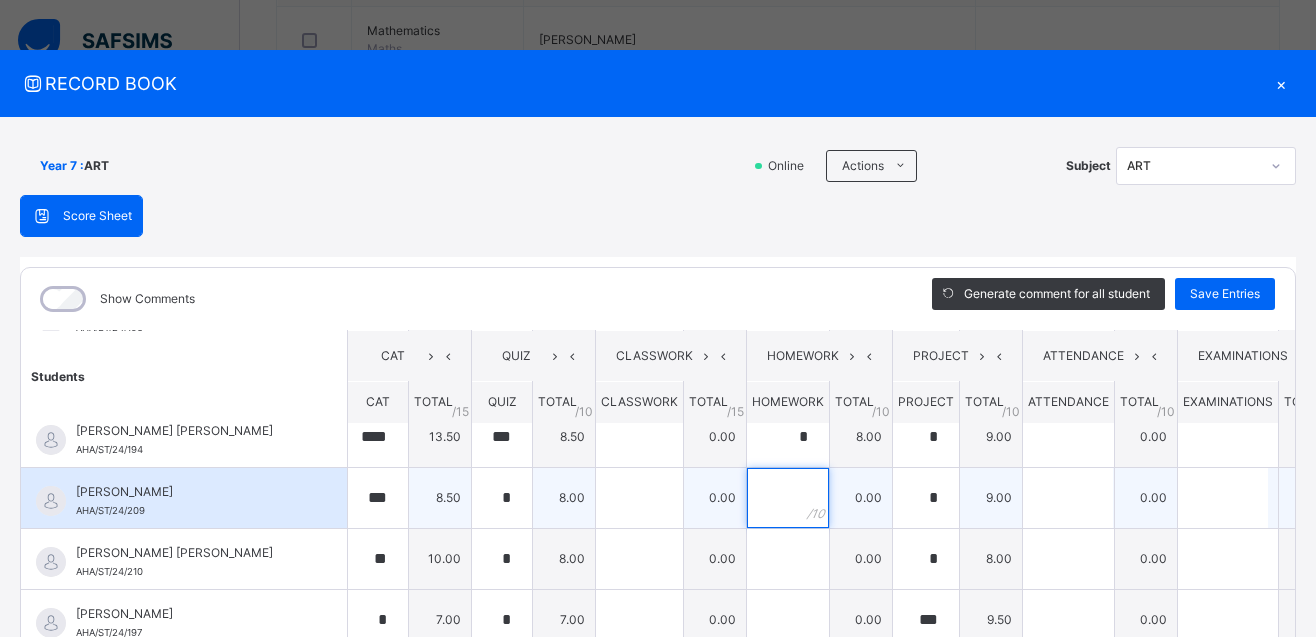 type on "*" 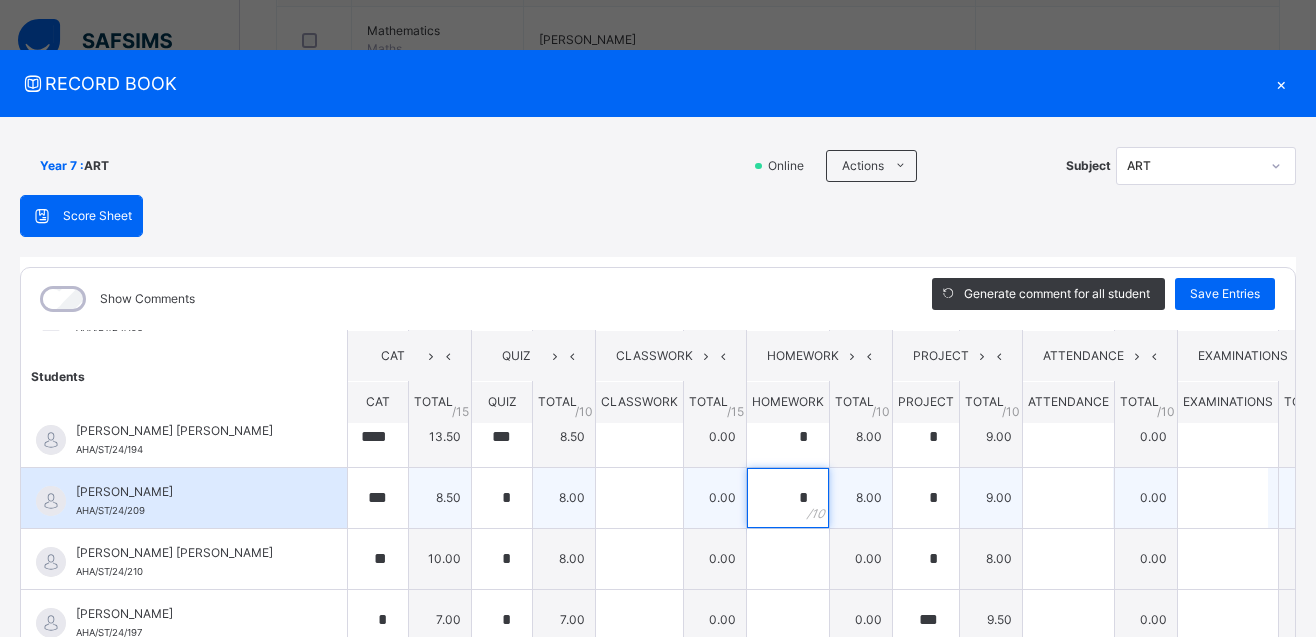 type on "*" 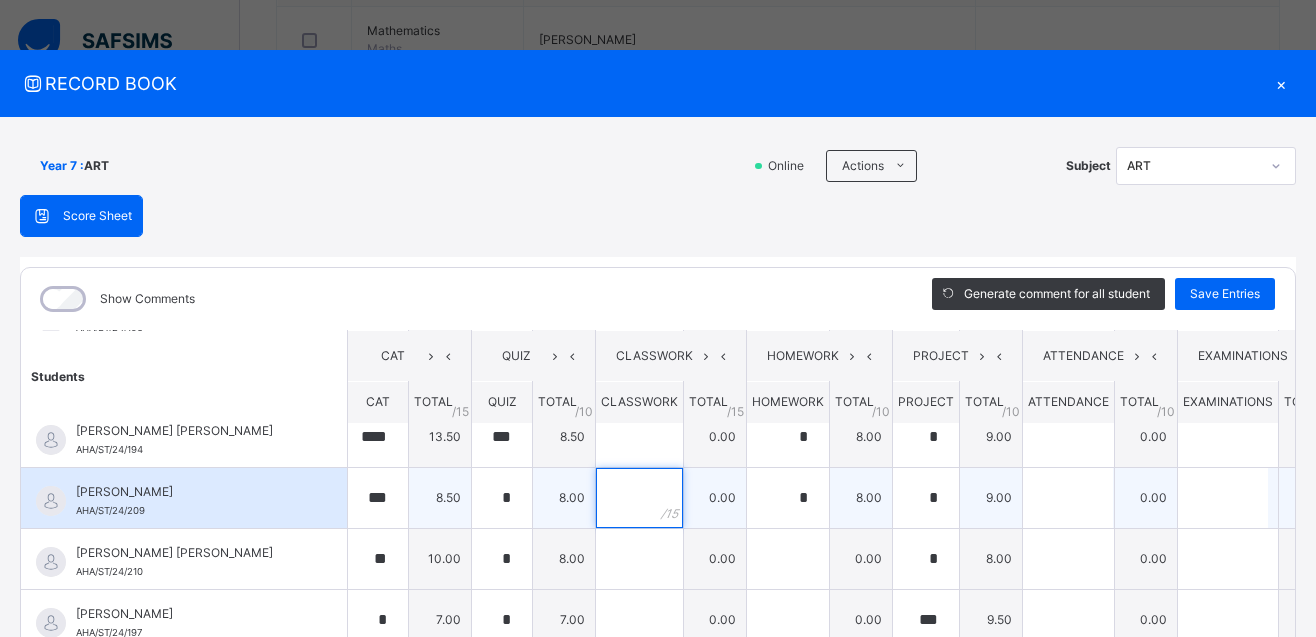 click at bounding box center (639, 498) 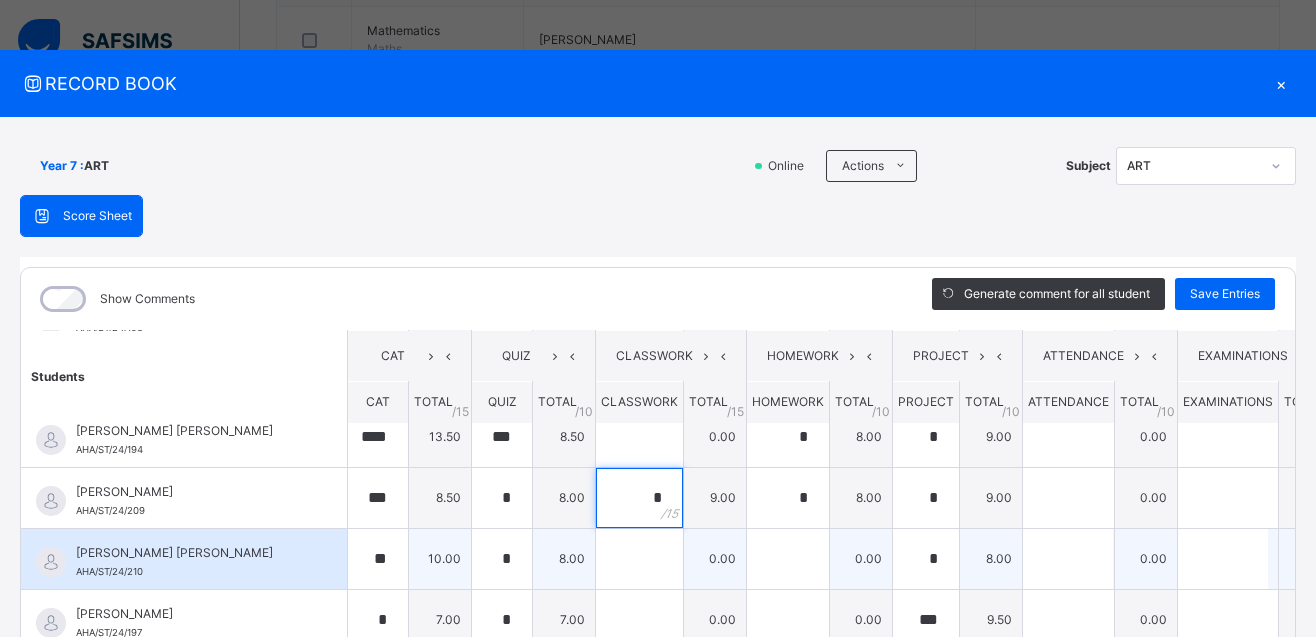 type on "*" 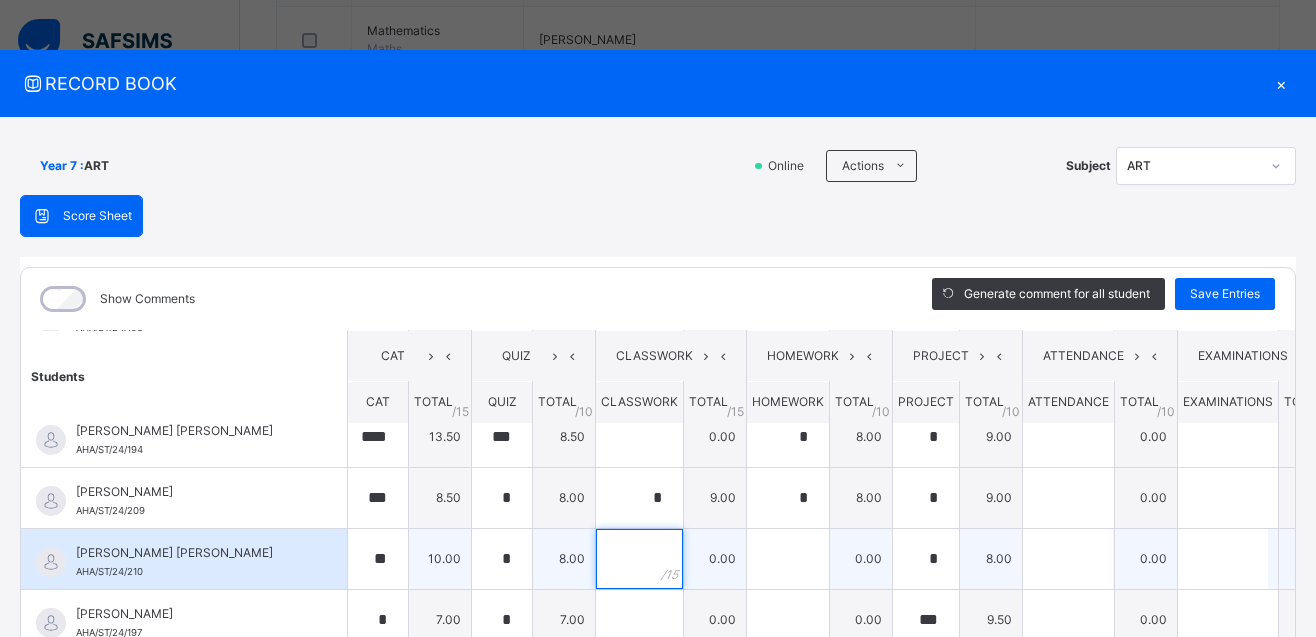 click at bounding box center [639, 559] 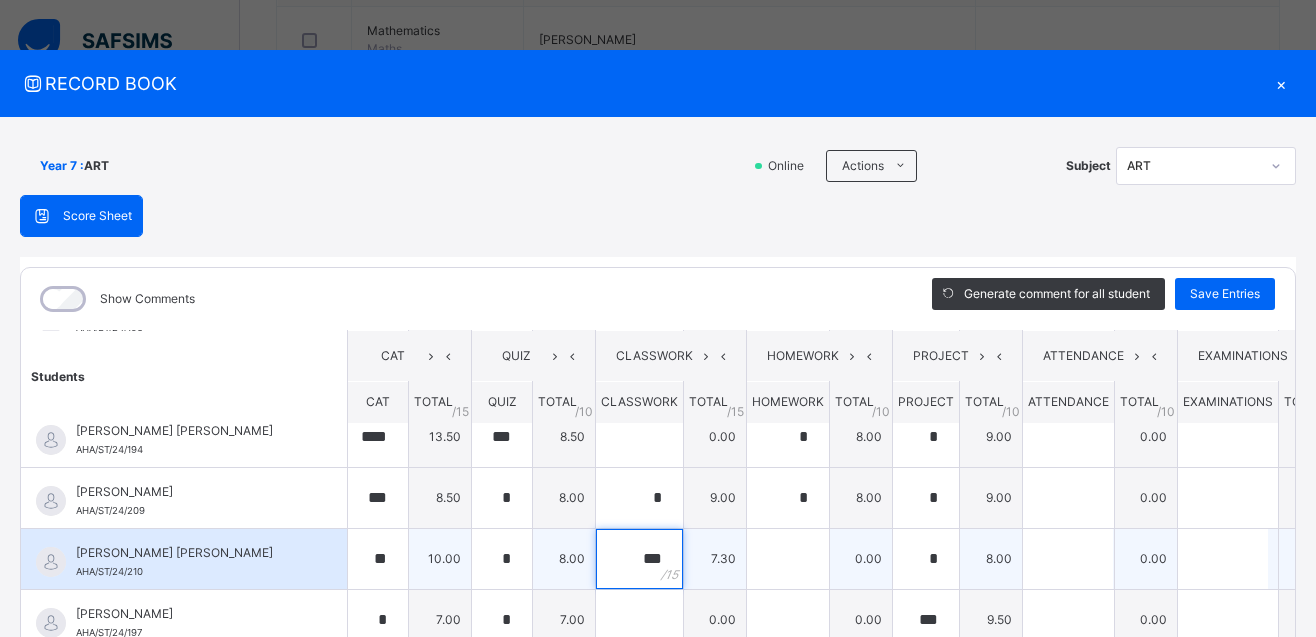 type on "***" 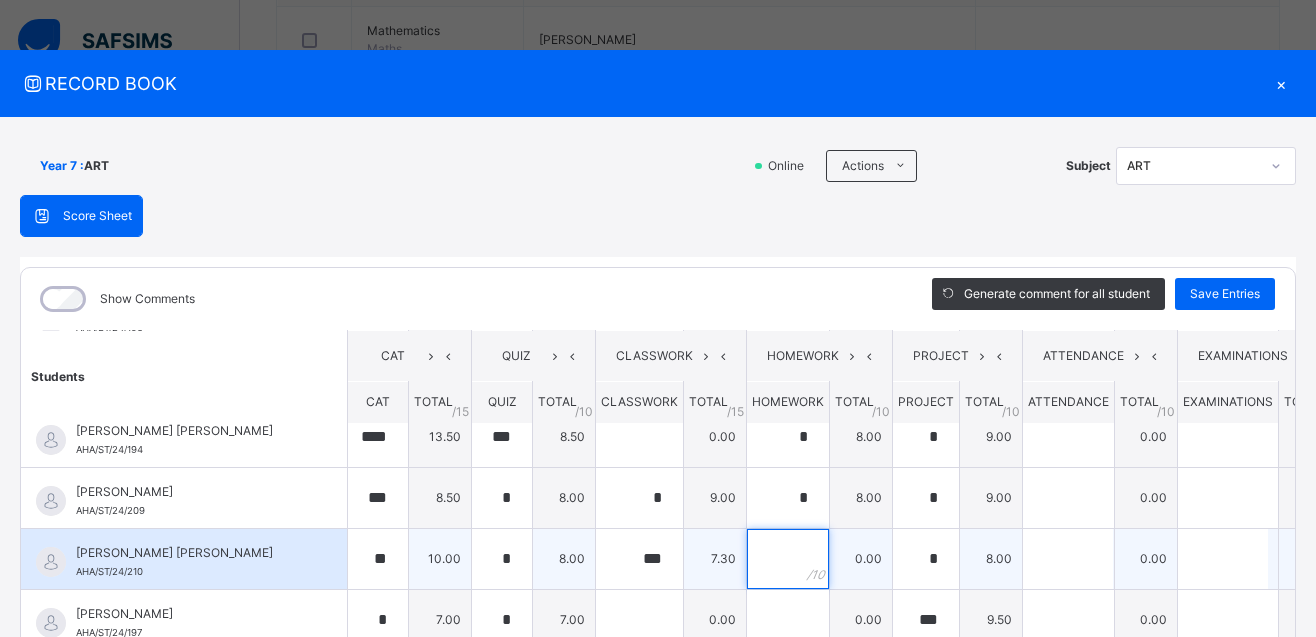 click at bounding box center [788, 559] 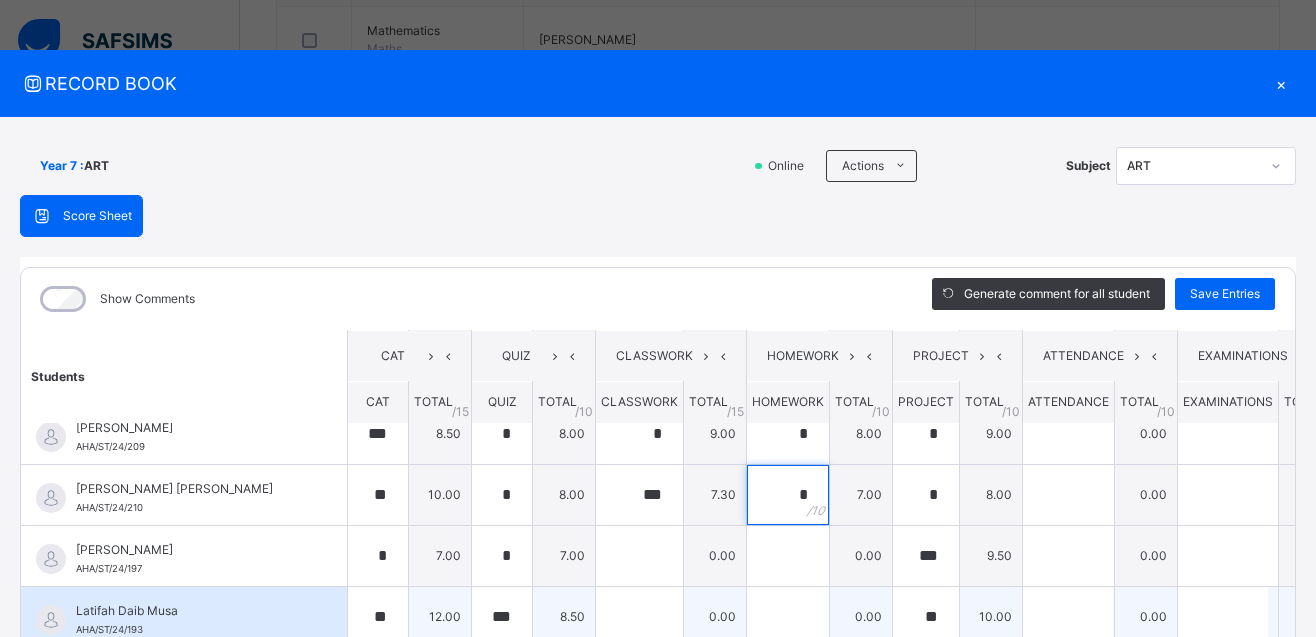 scroll, scrollTop: 300, scrollLeft: 0, axis: vertical 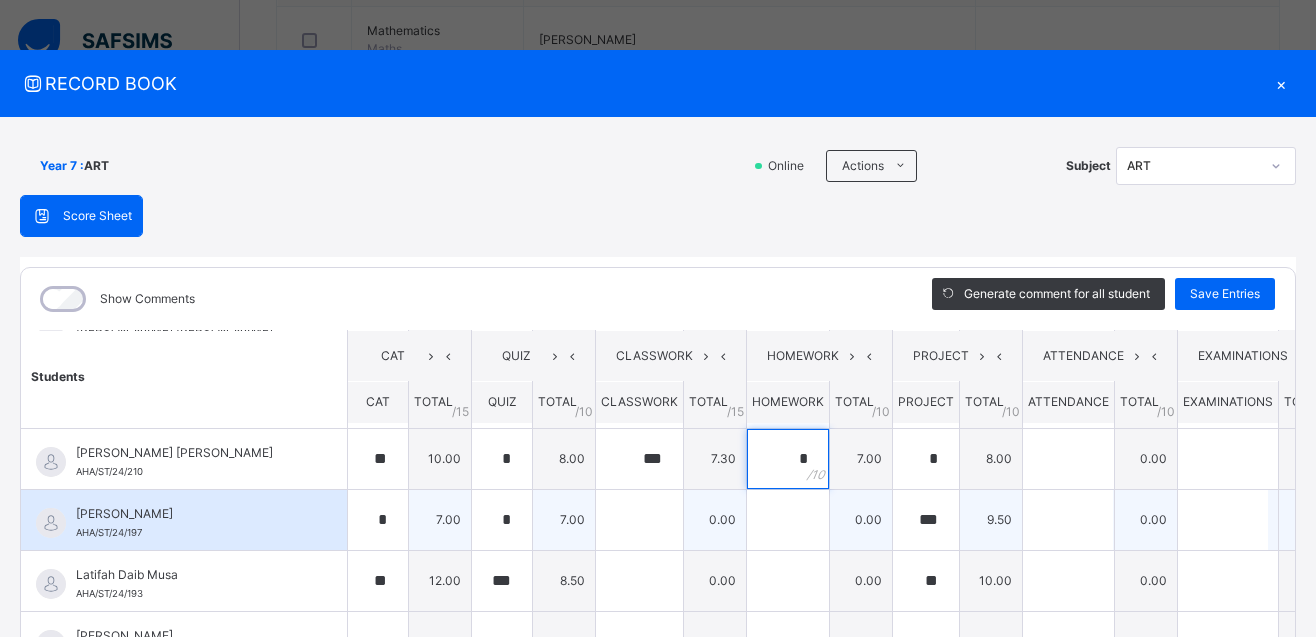 type on "*" 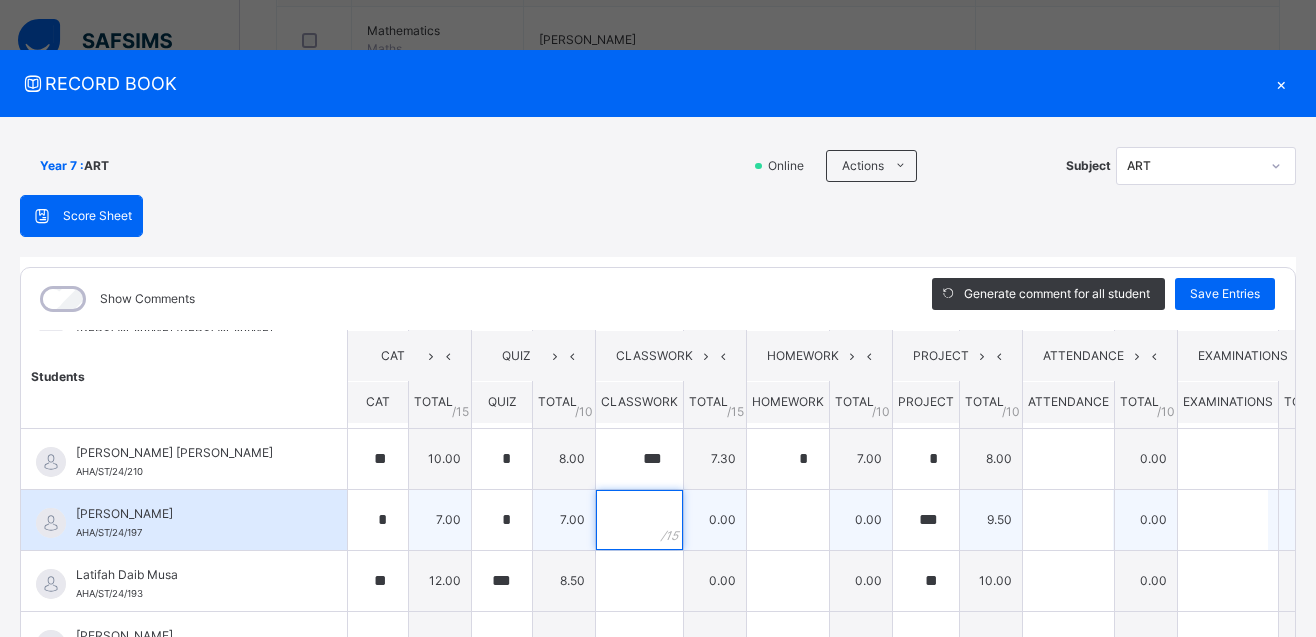 click at bounding box center (639, 520) 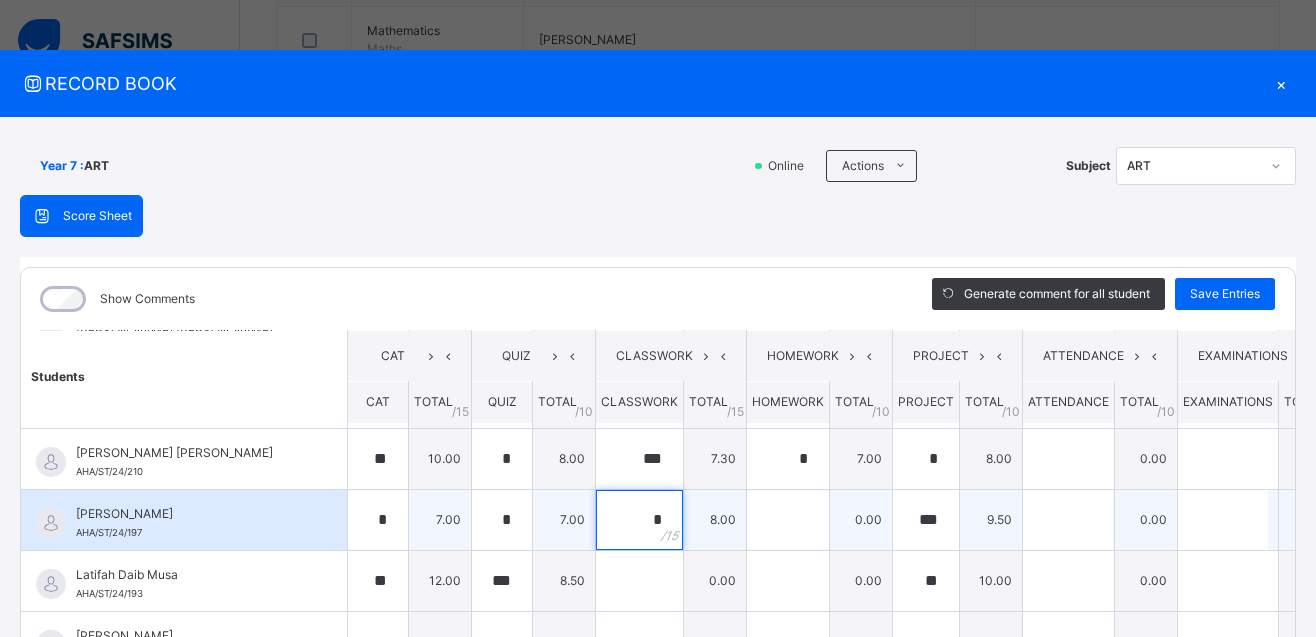type on "*" 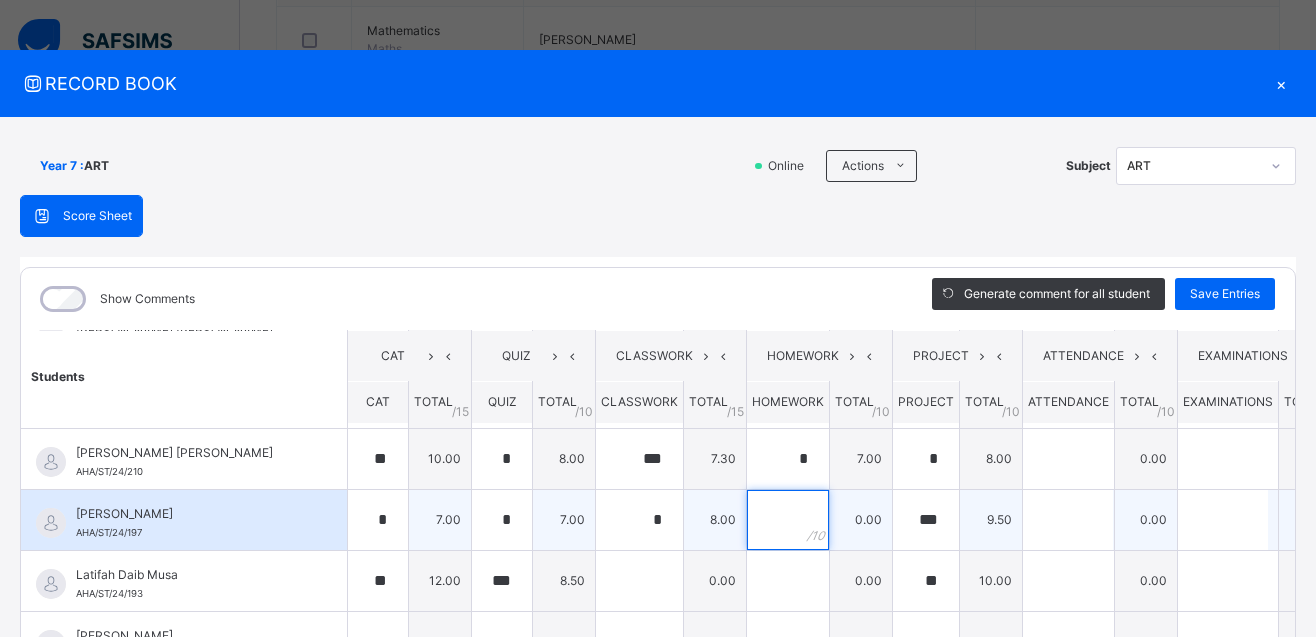 click at bounding box center (788, 520) 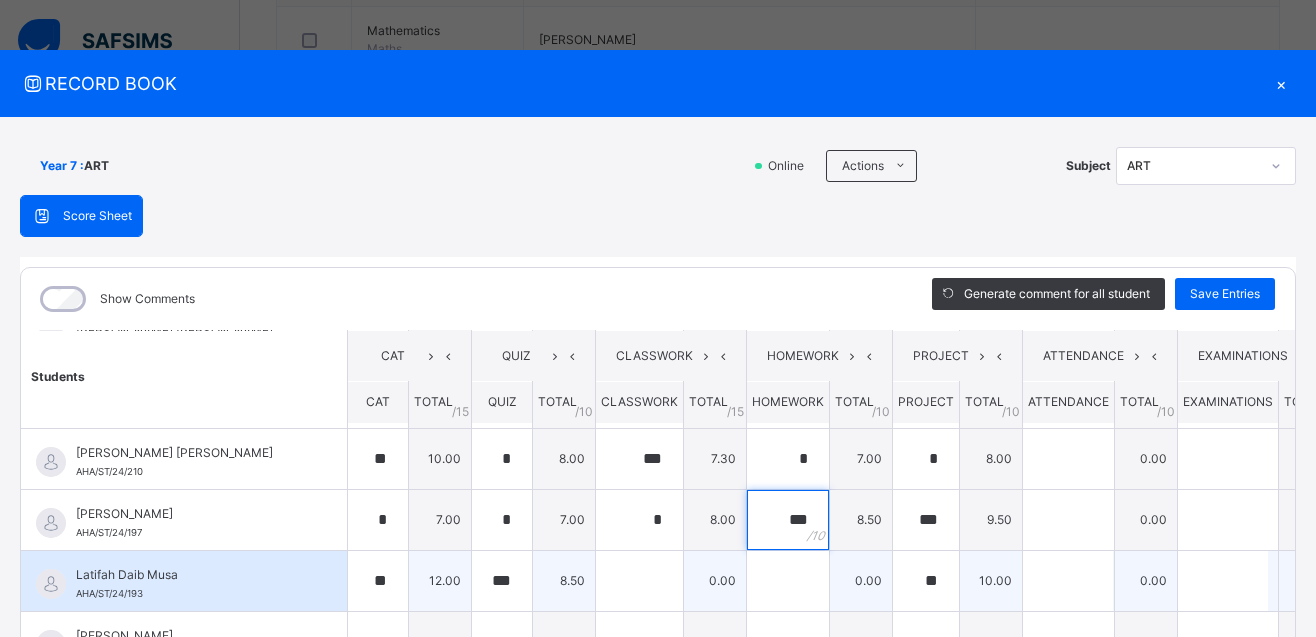 scroll, scrollTop: 341, scrollLeft: 0, axis: vertical 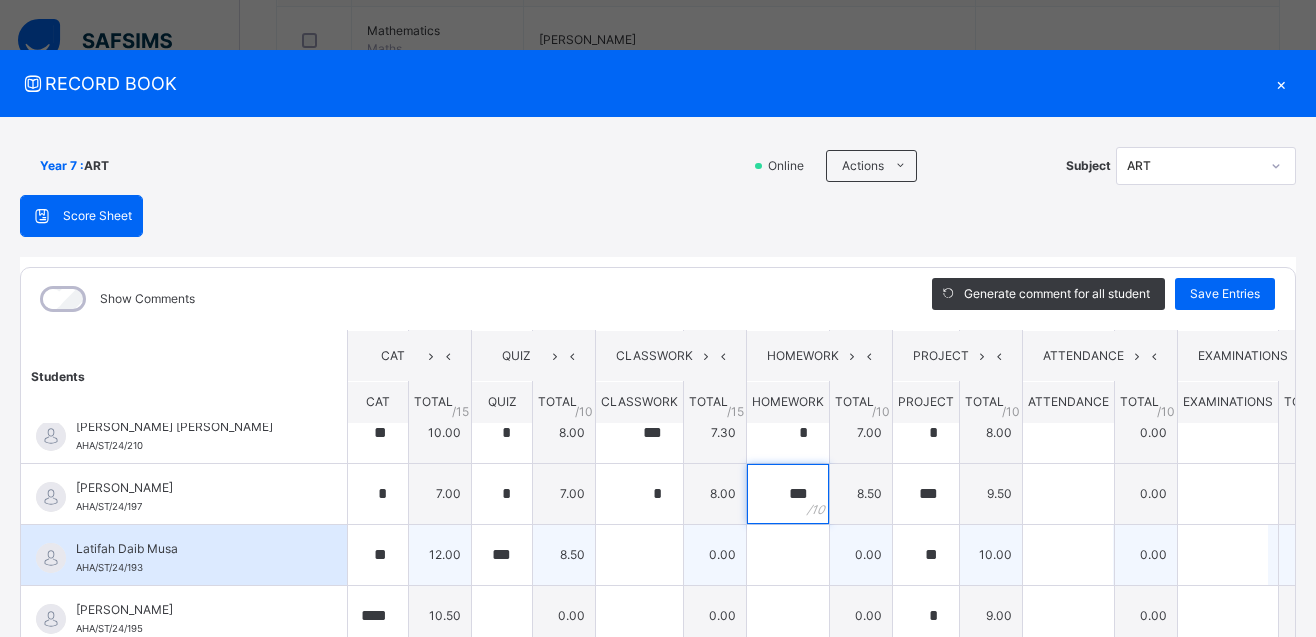 type on "***" 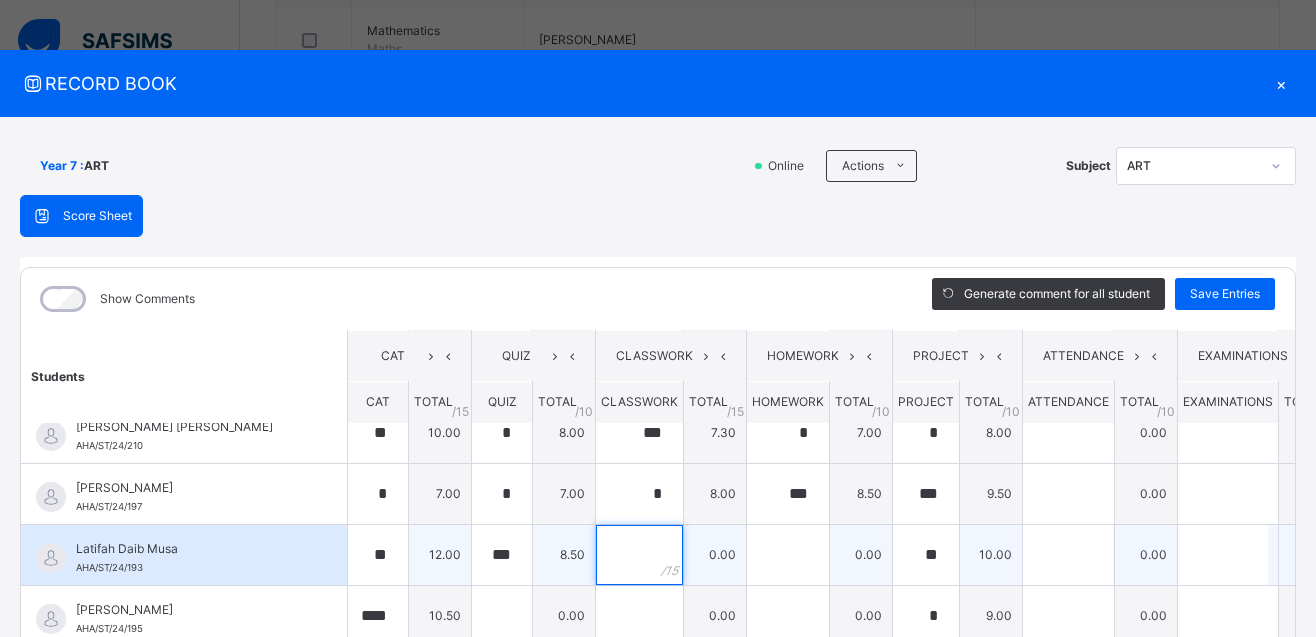 click at bounding box center [639, 555] 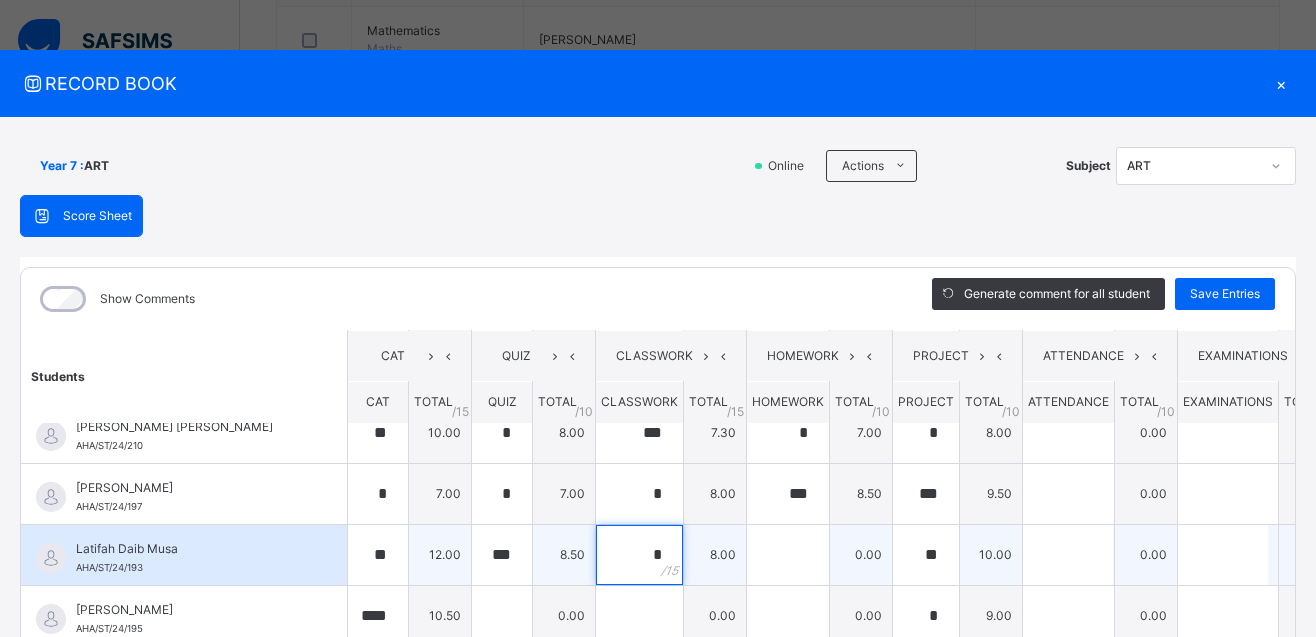 type on "*" 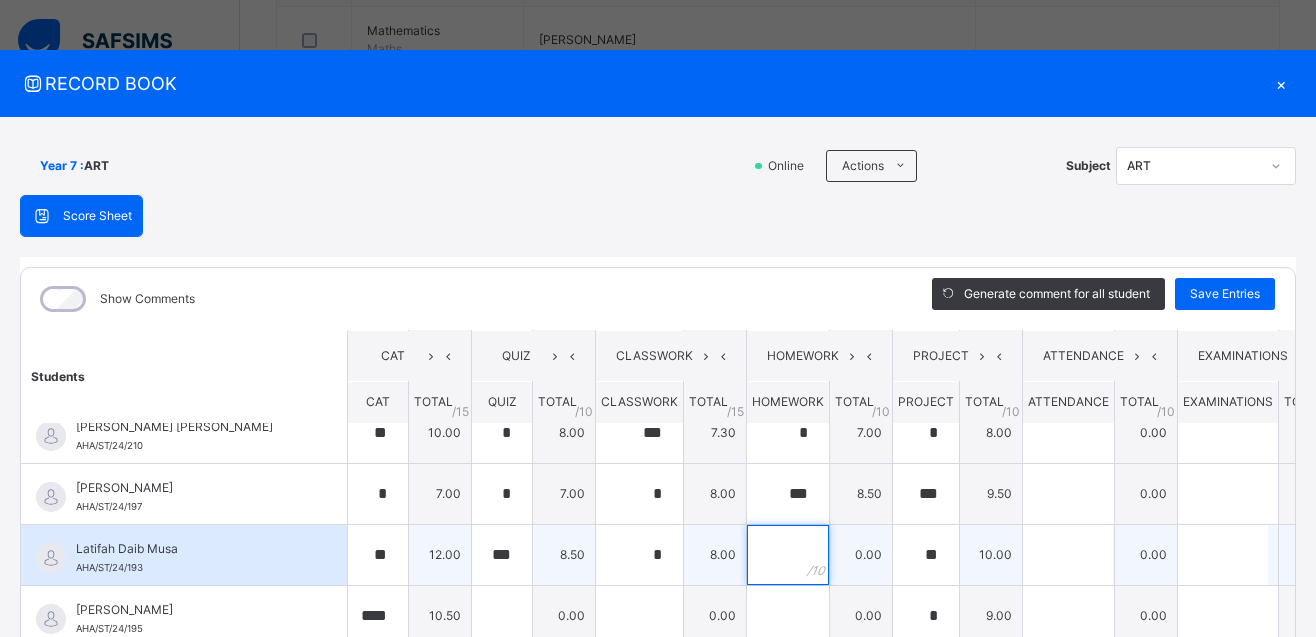 click at bounding box center [788, 555] 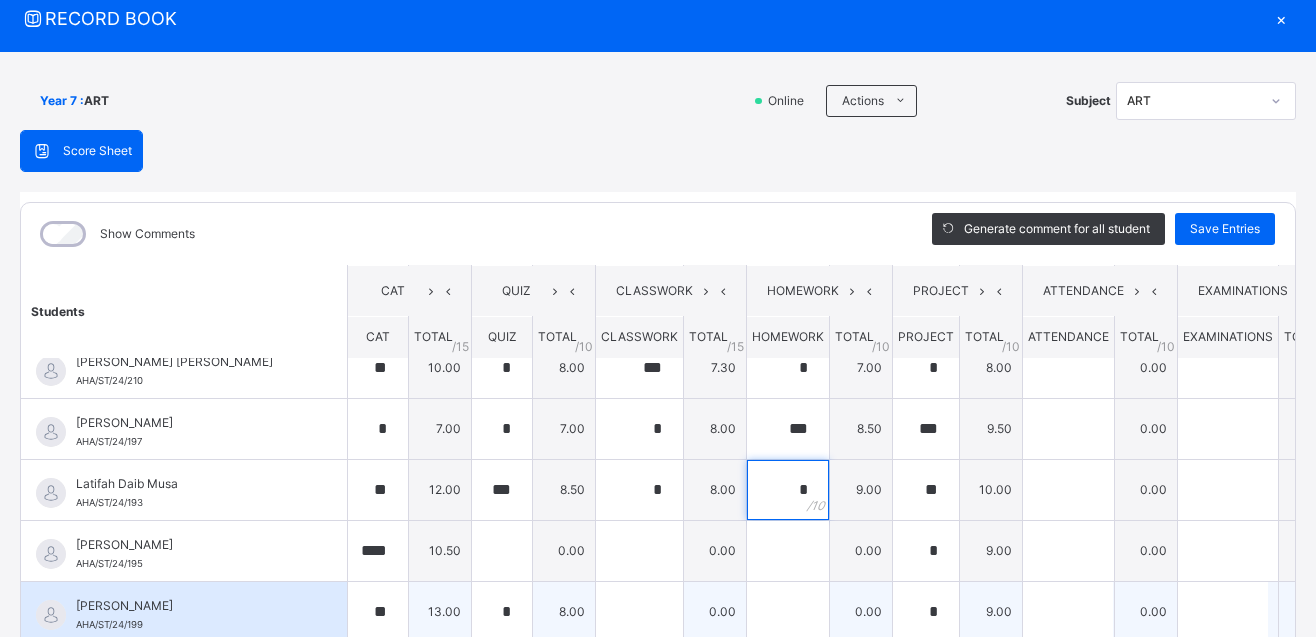 scroll, scrollTop: 100, scrollLeft: 0, axis: vertical 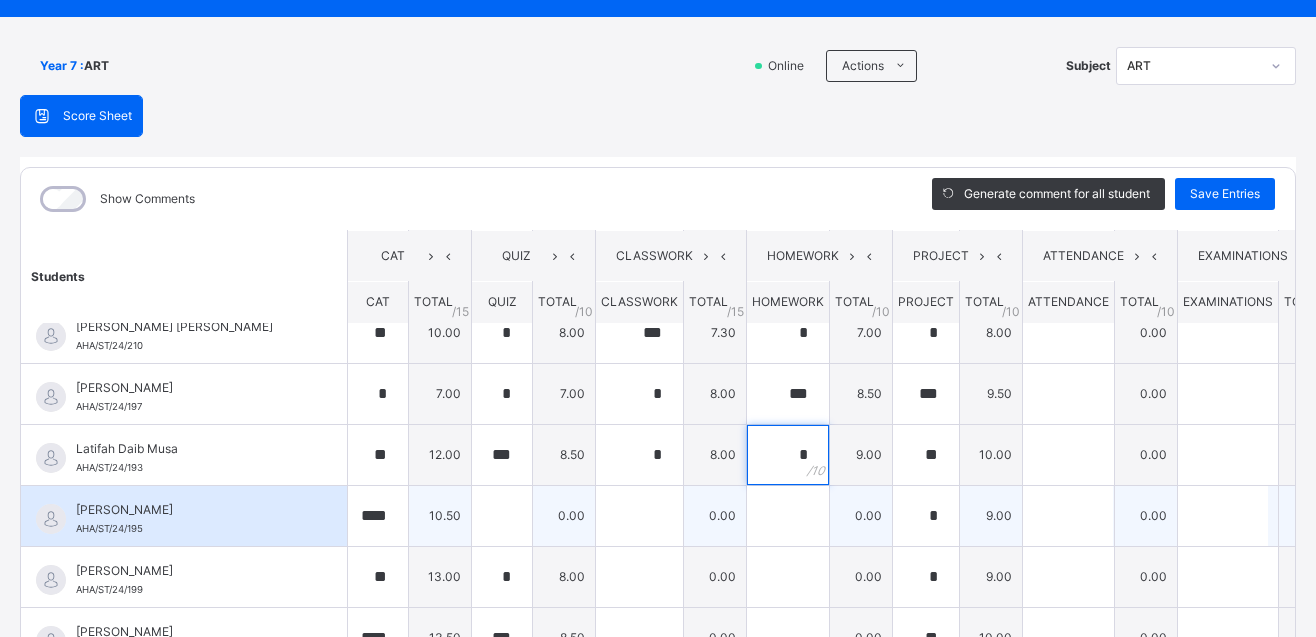 type on "*" 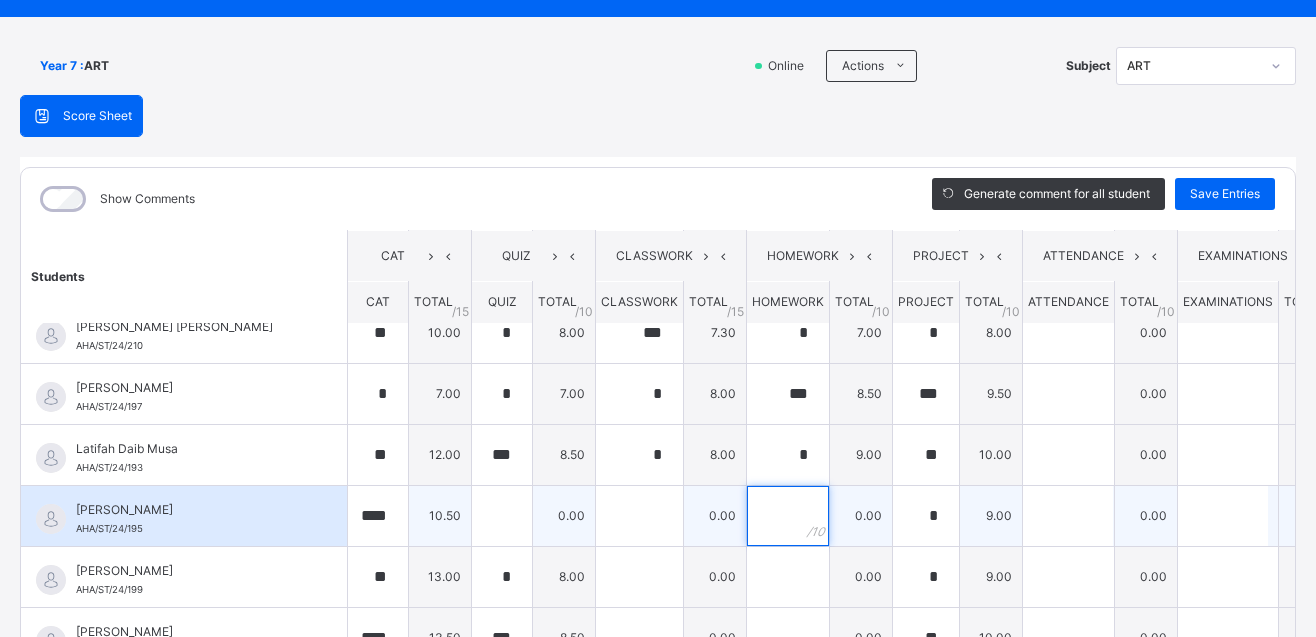 click at bounding box center [788, 516] 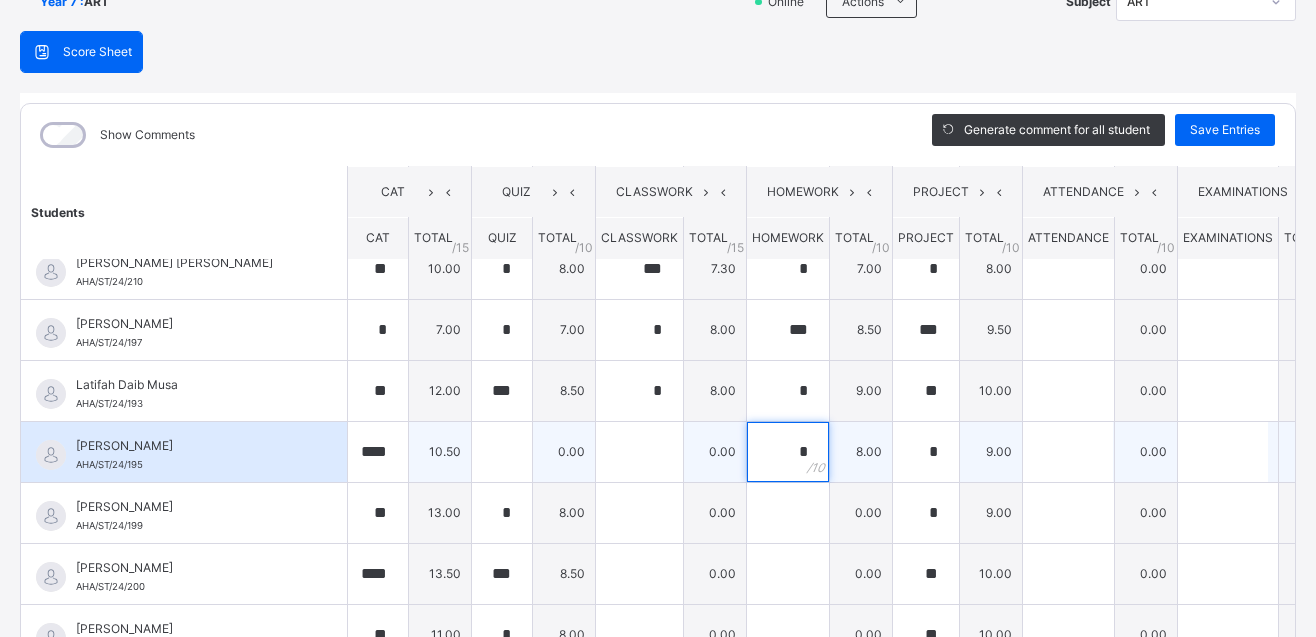 scroll, scrollTop: 200, scrollLeft: 0, axis: vertical 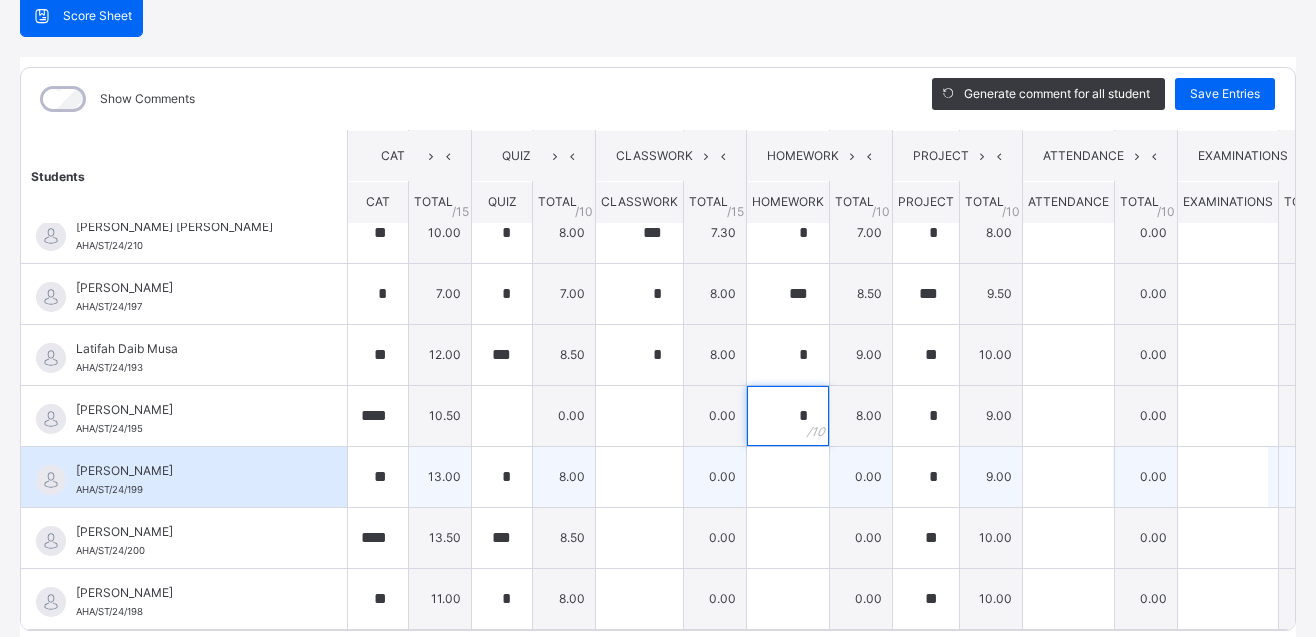 type on "*" 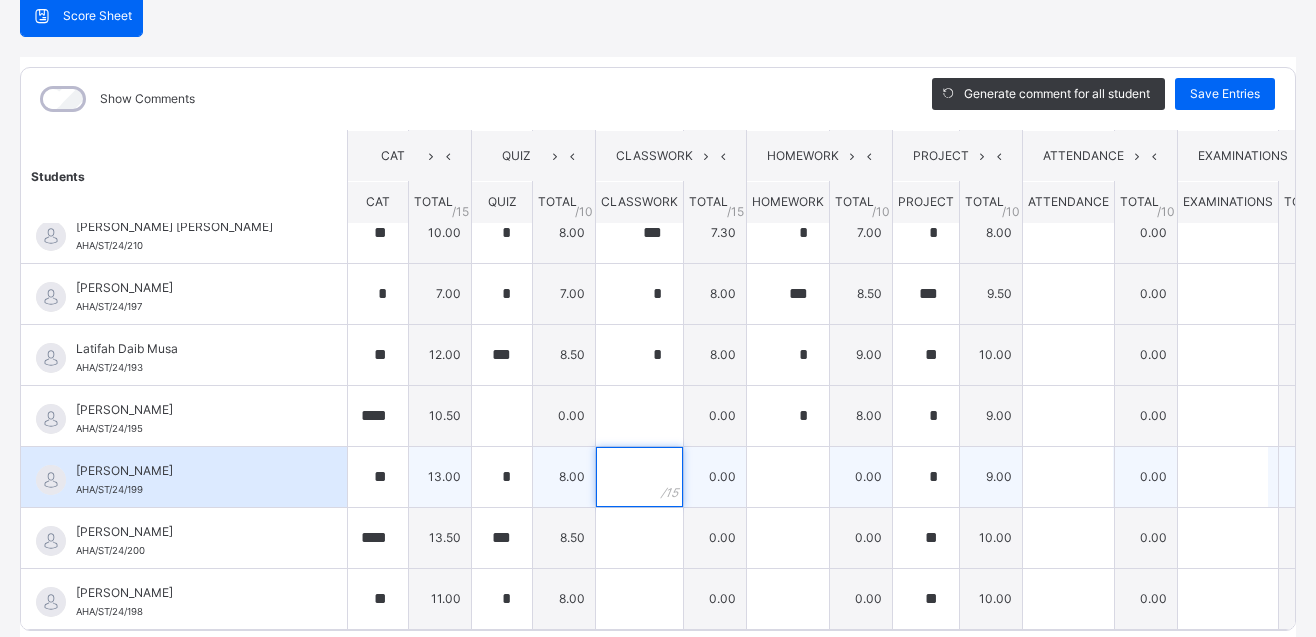 click at bounding box center [639, 477] 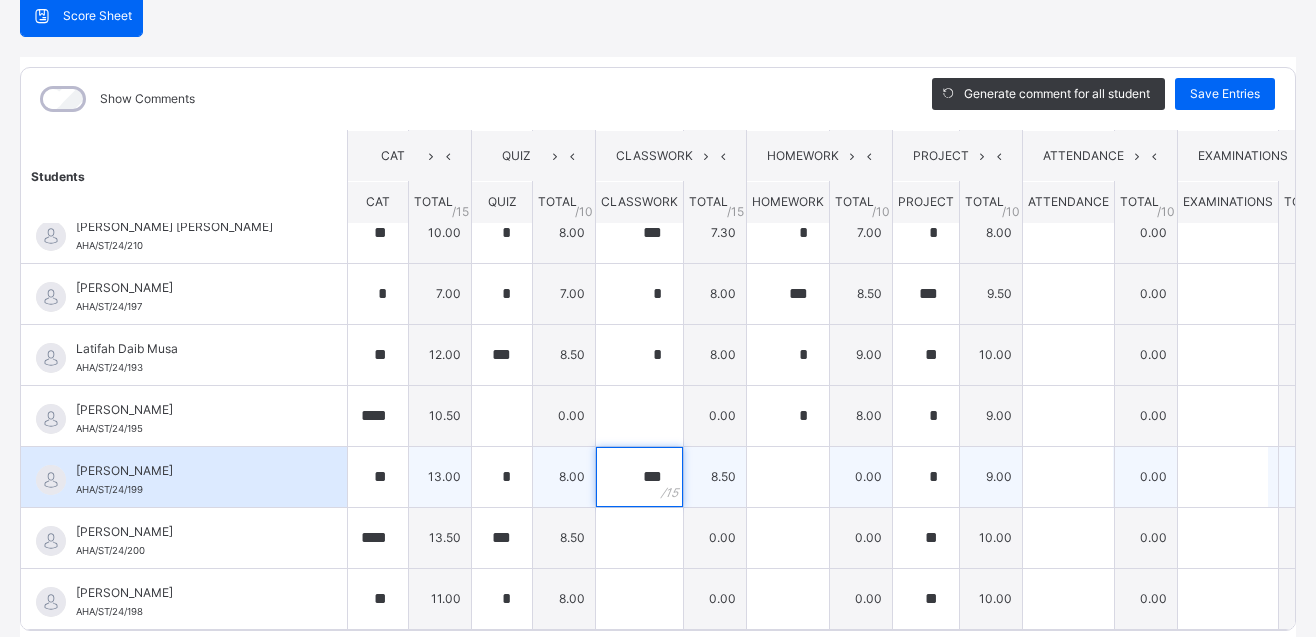type on "***" 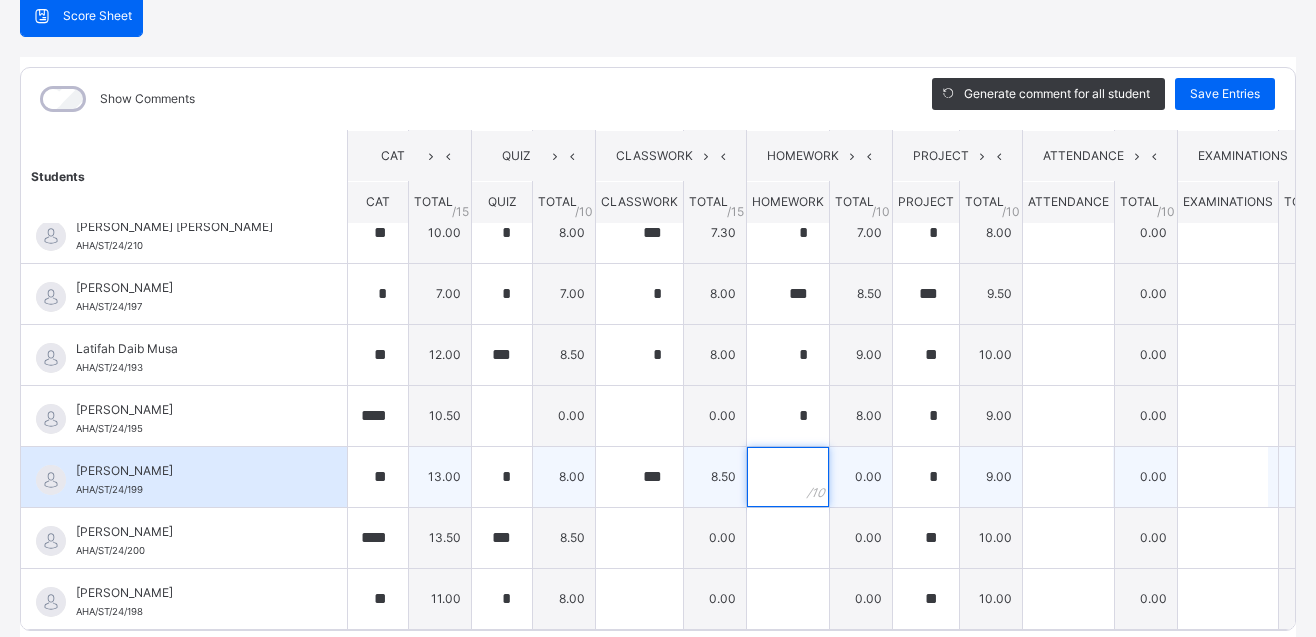 click at bounding box center (788, 477) 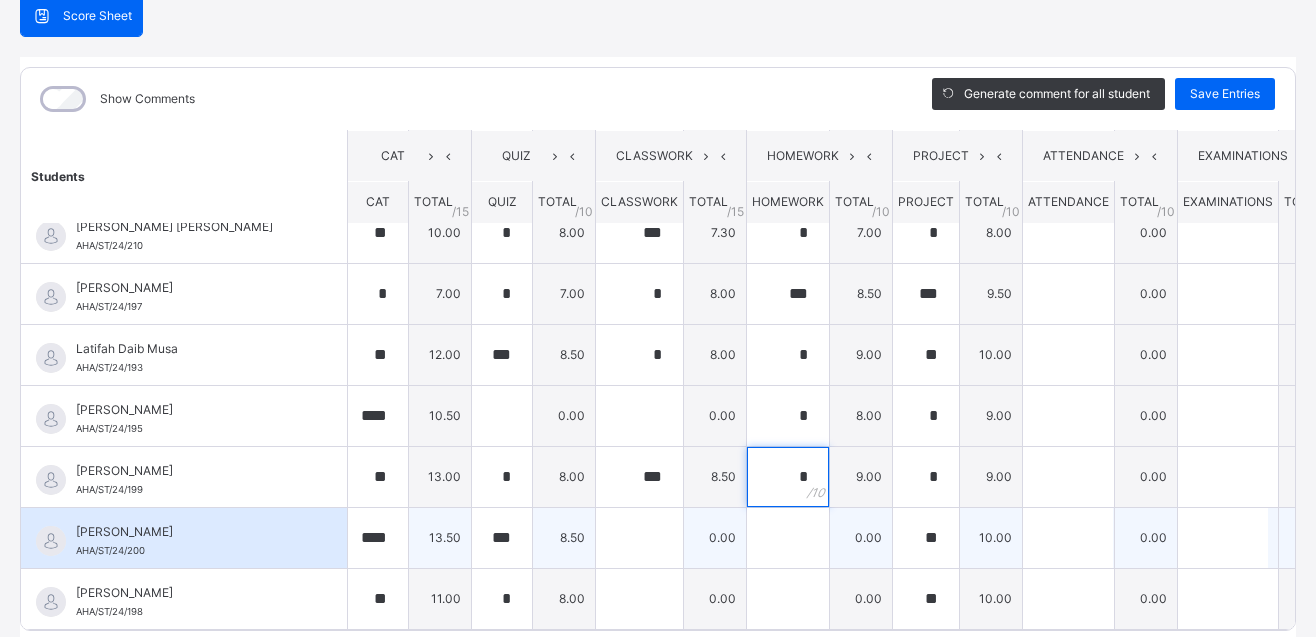 type on "*" 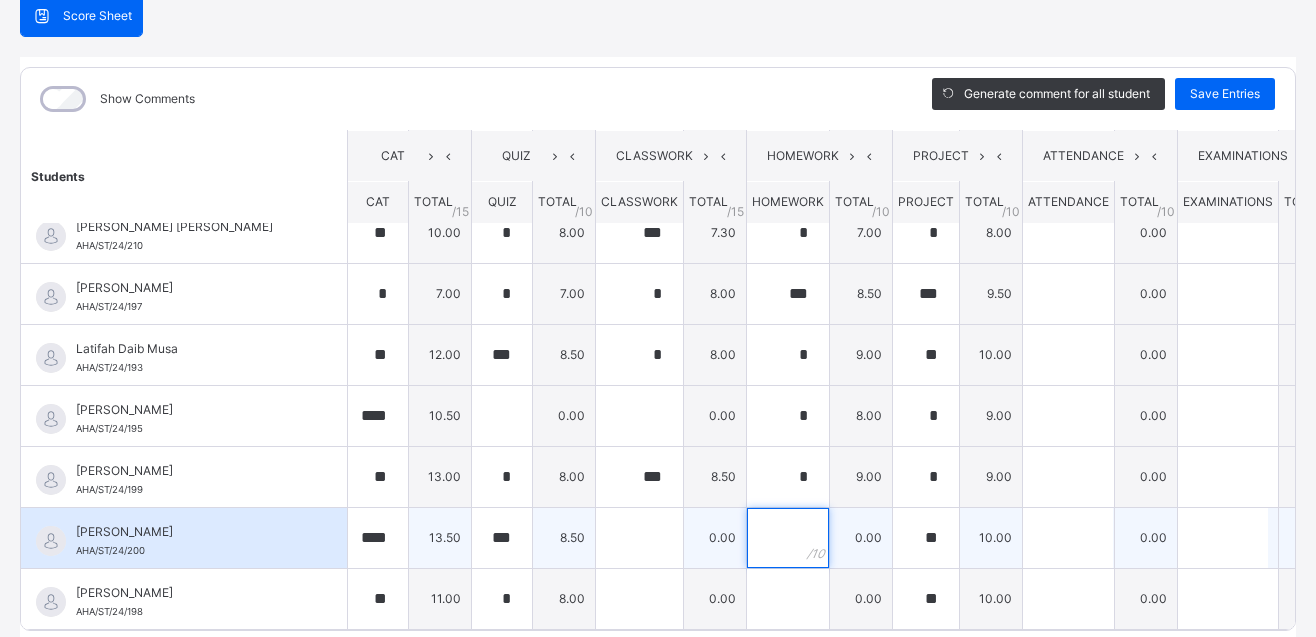 click at bounding box center (788, 538) 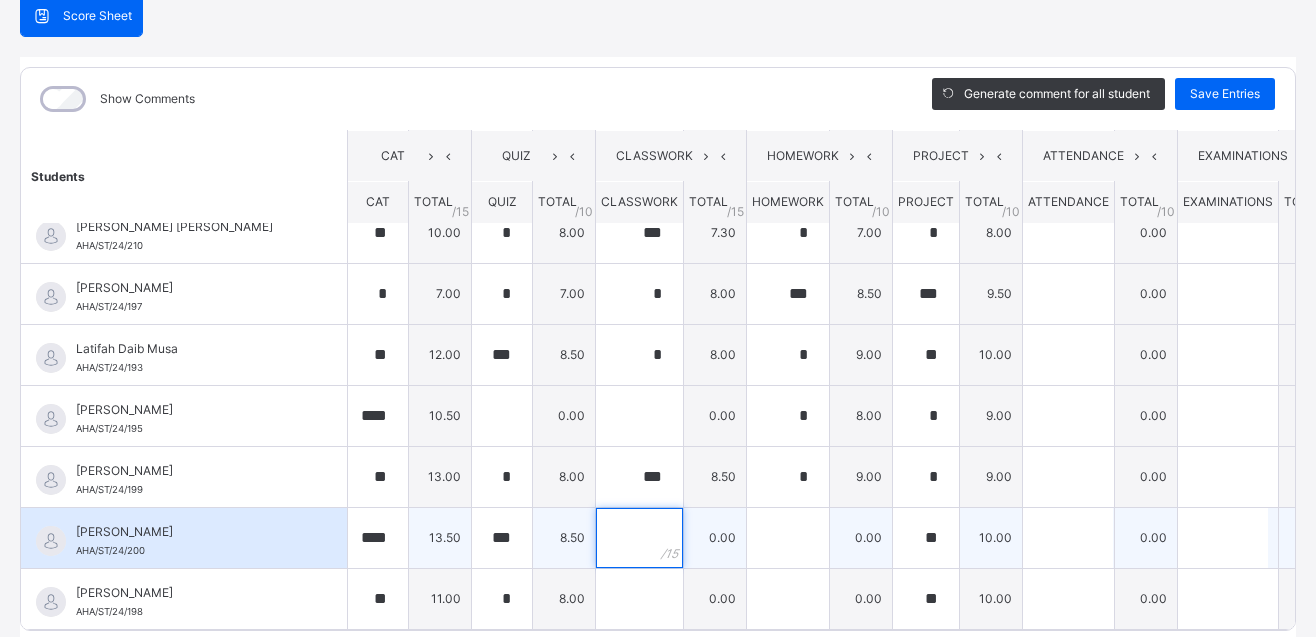 click at bounding box center [639, 538] 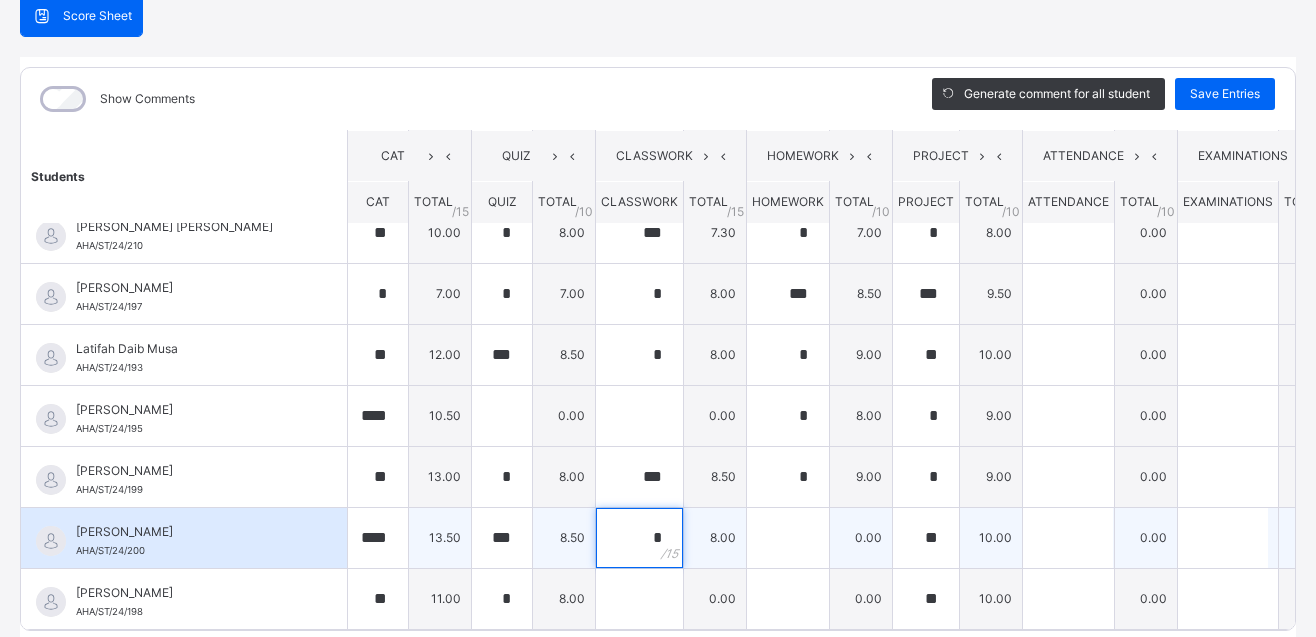 type on "*" 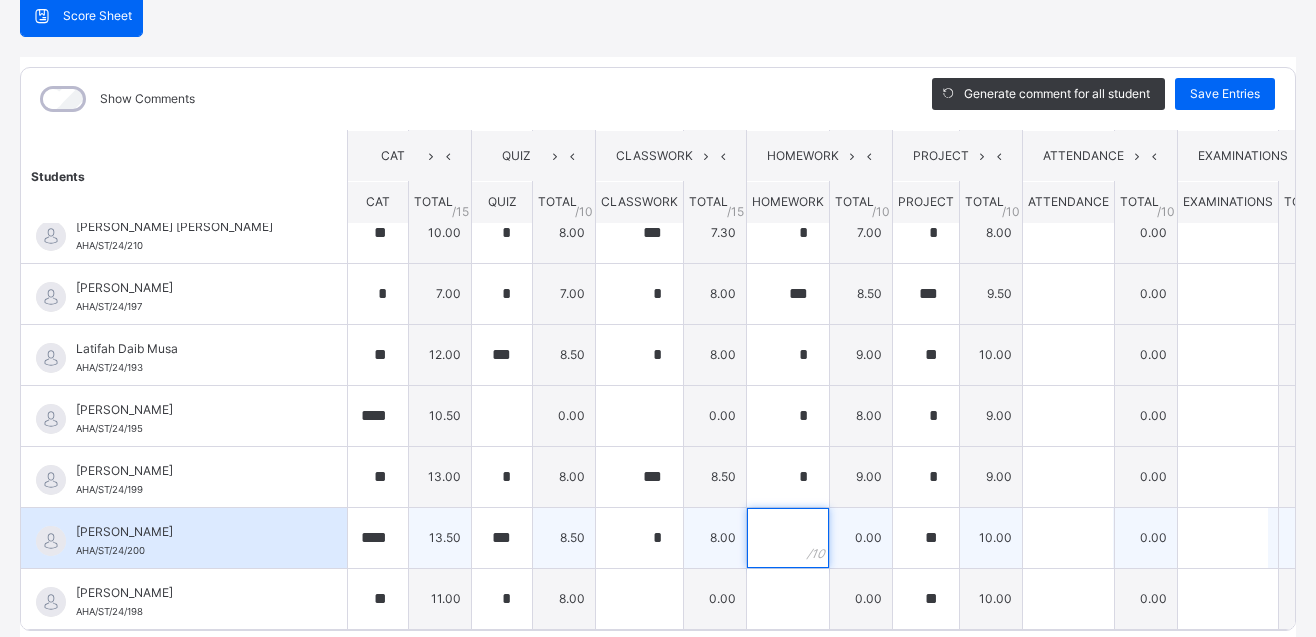 click at bounding box center (788, 538) 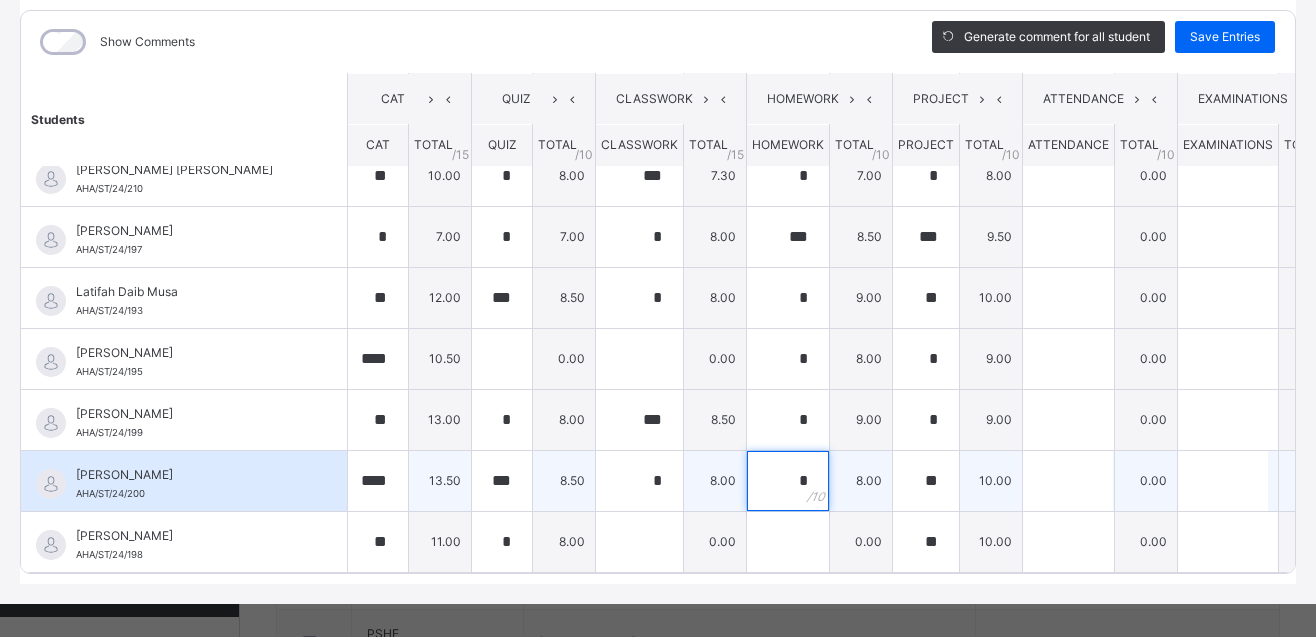 scroll, scrollTop: 289, scrollLeft: 0, axis: vertical 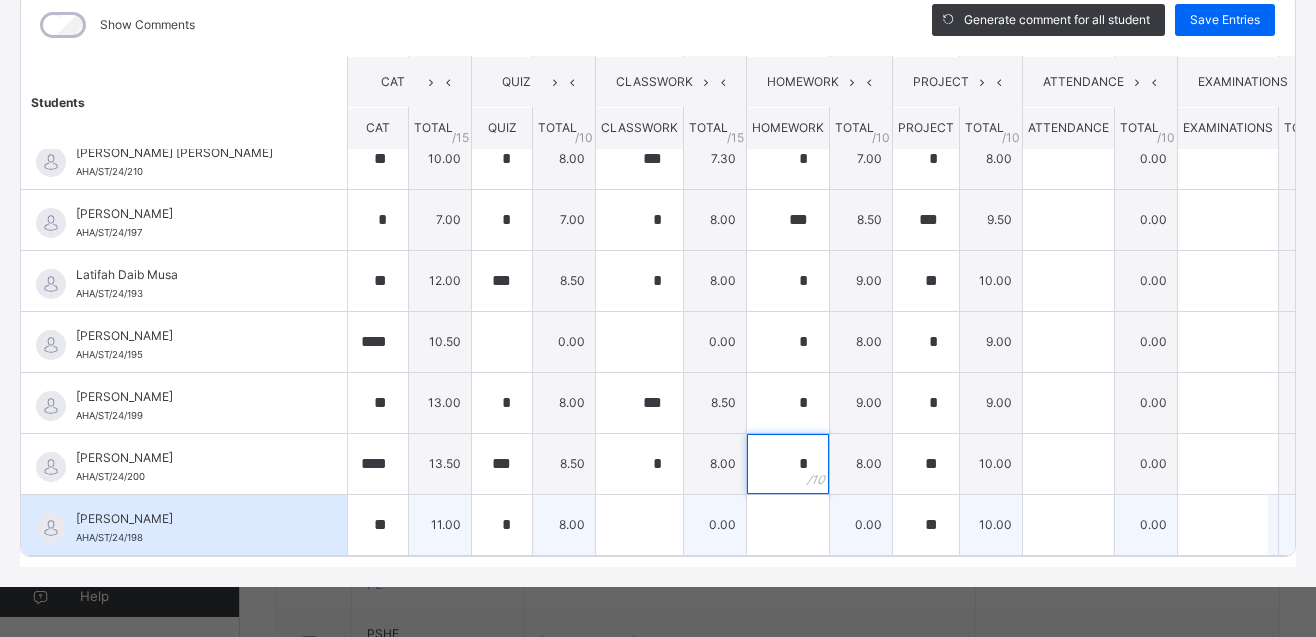 type on "*" 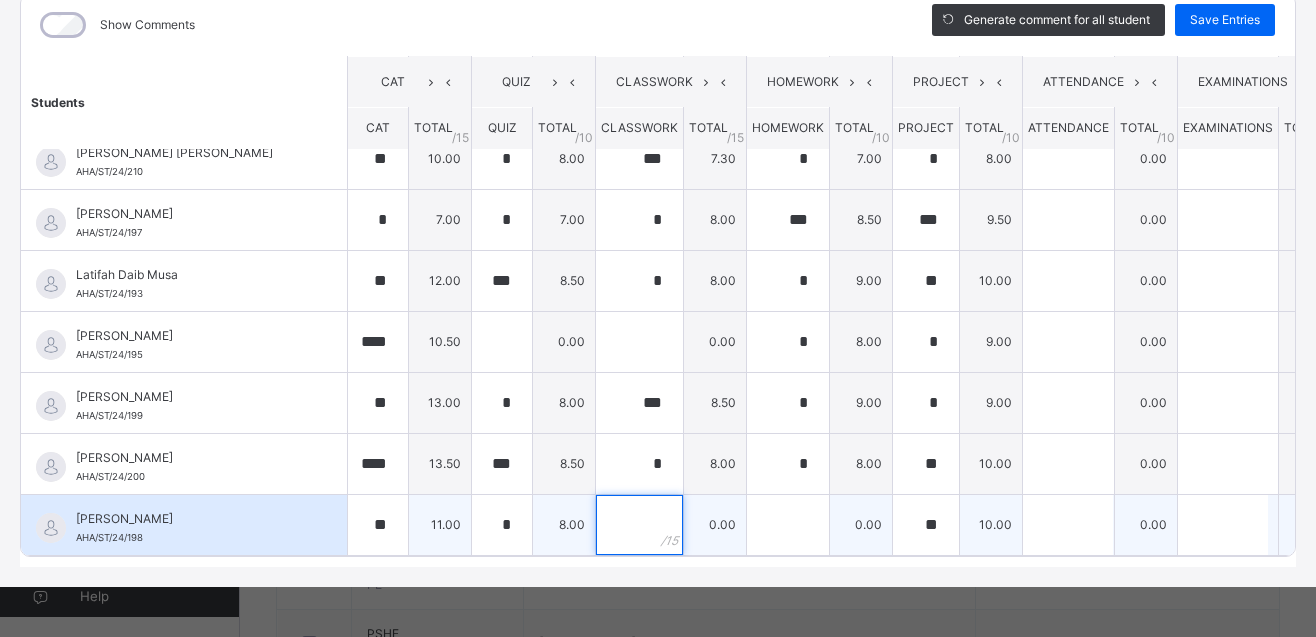 click at bounding box center [639, 525] 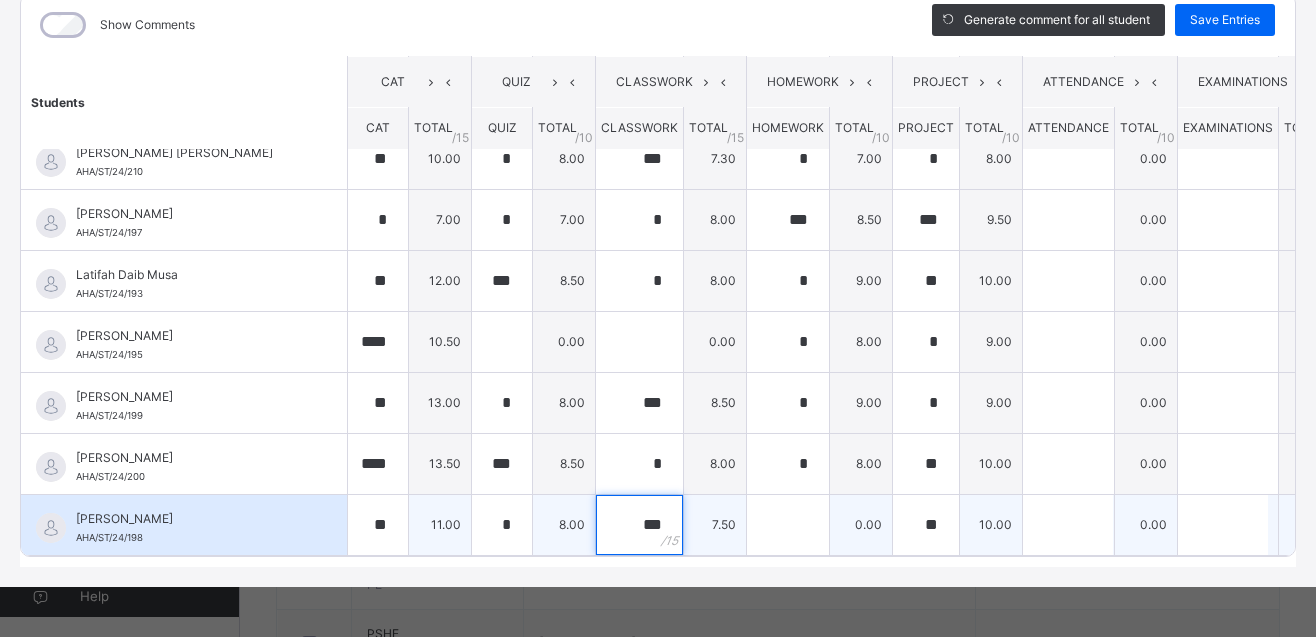 type on "***" 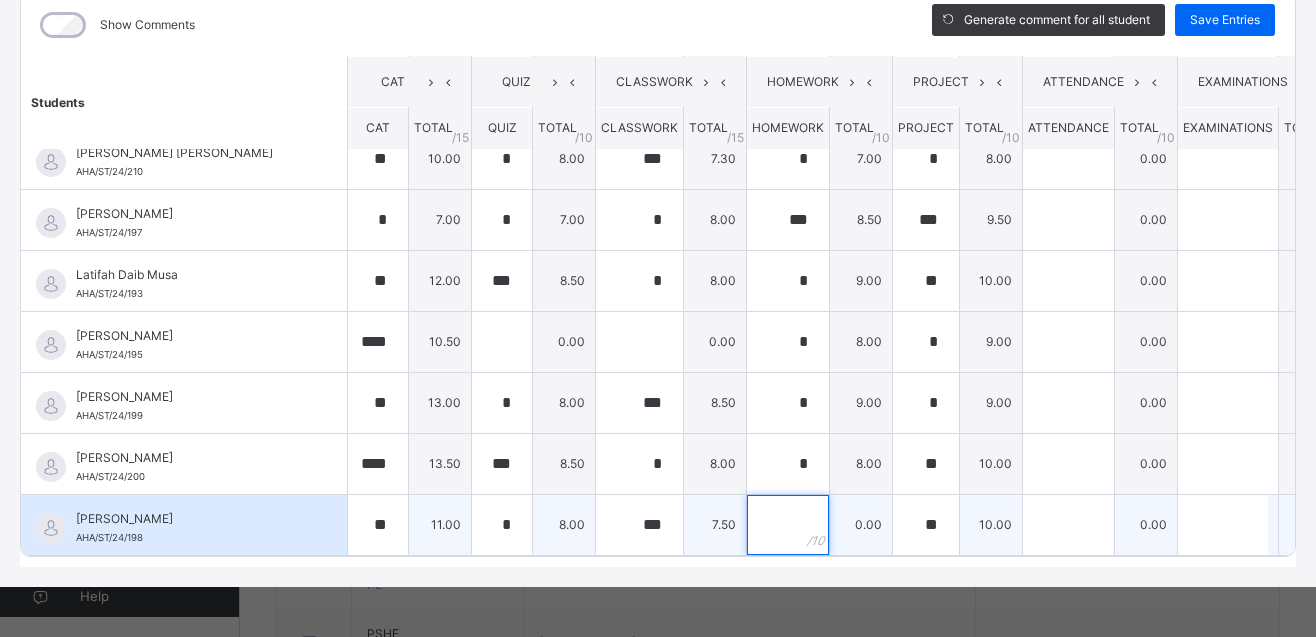 click at bounding box center (788, 525) 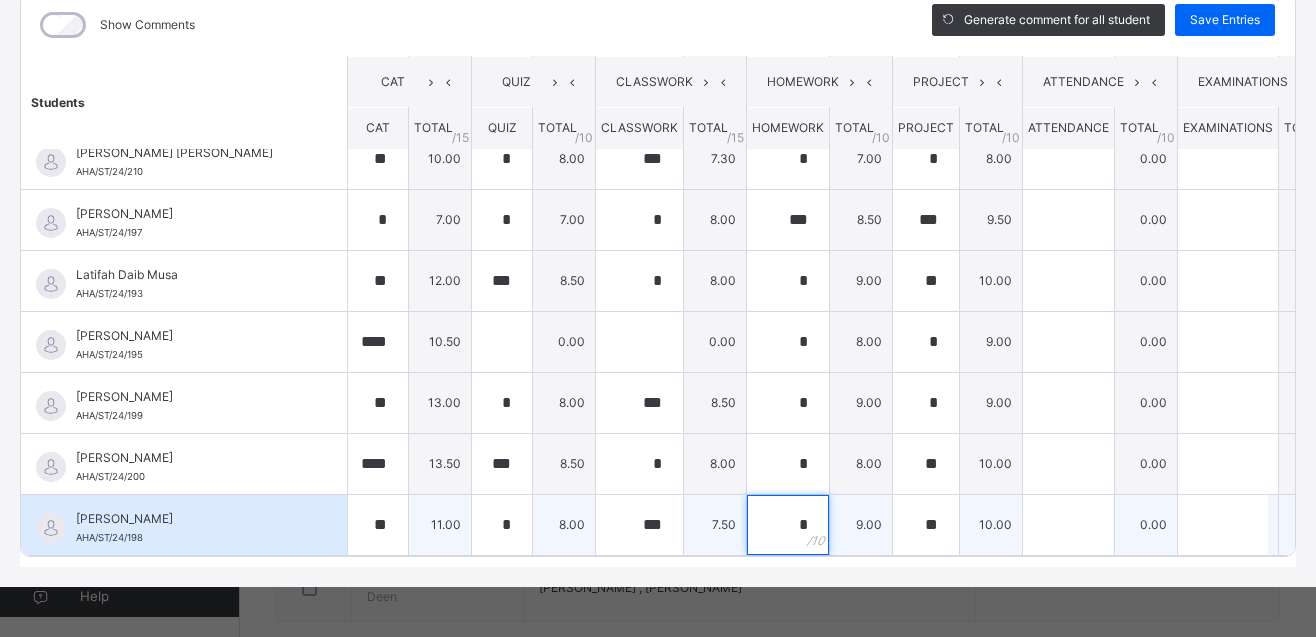 scroll, scrollTop: 900, scrollLeft: 0, axis: vertical 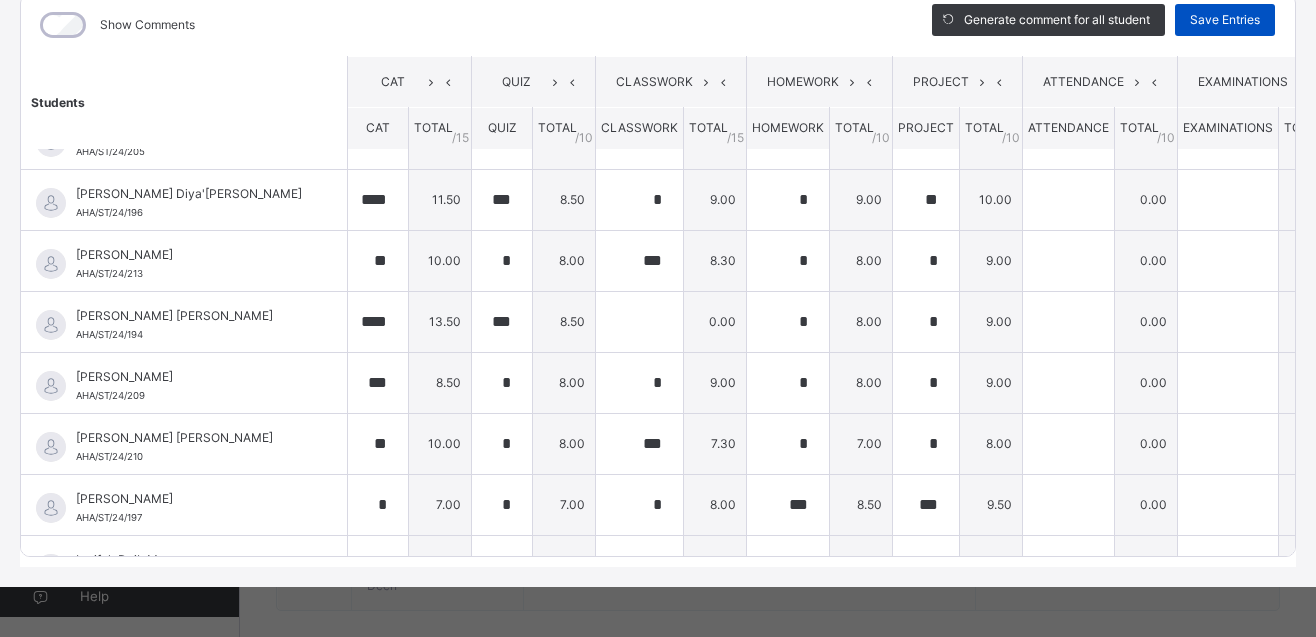 type on "*" 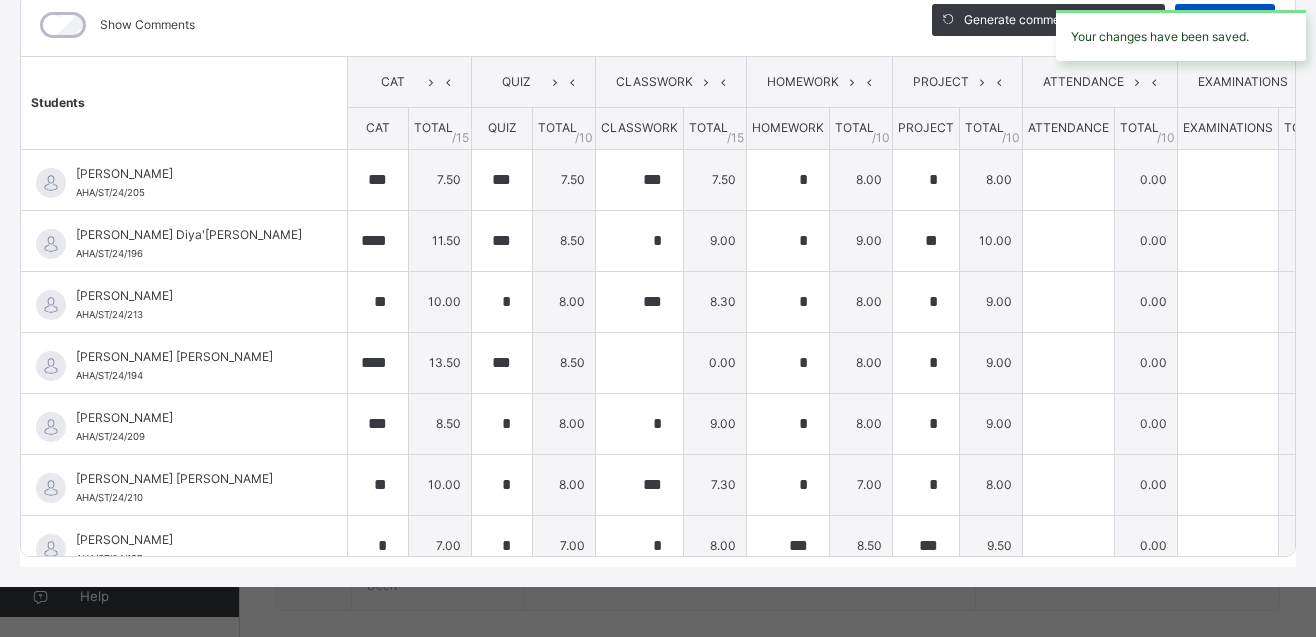 type on "***" 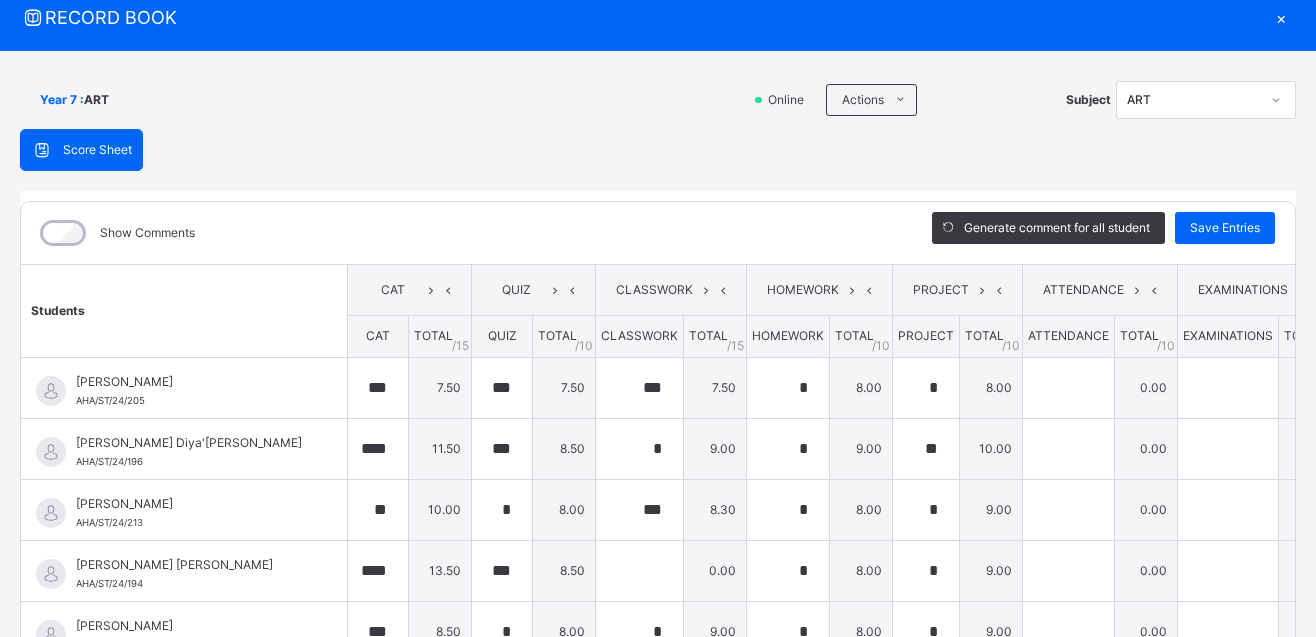 scroll, scrollTop: 289, scrollLeft: 0, axis: vertical 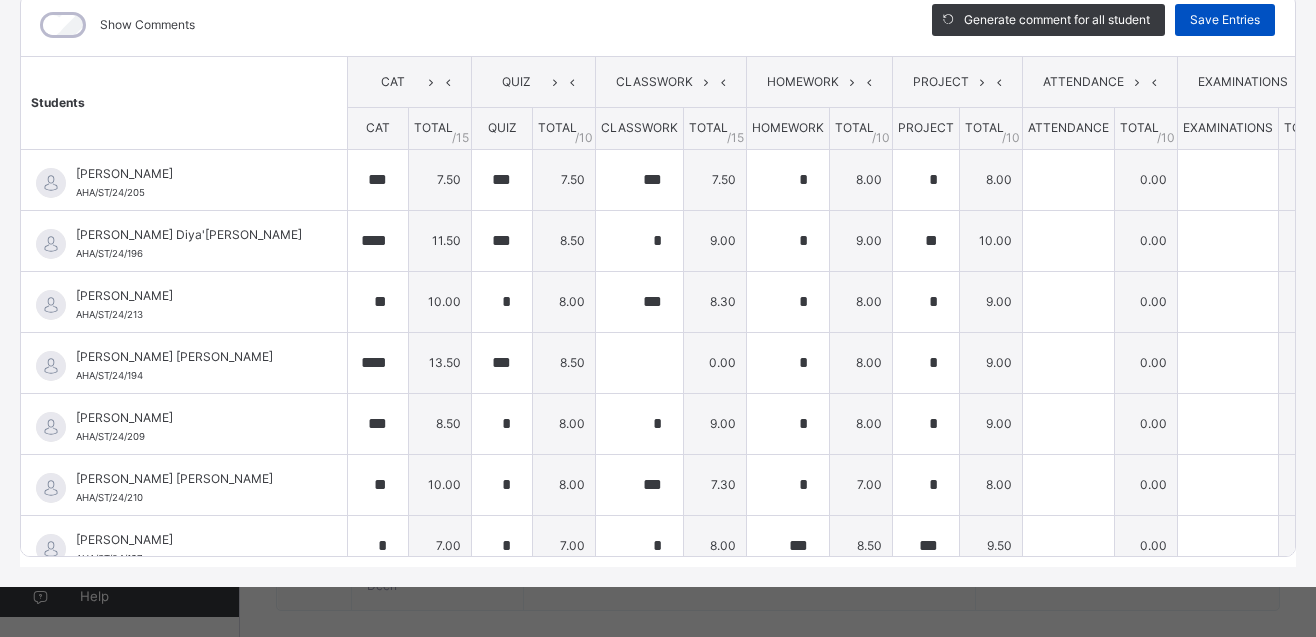 click on "Save Entries" at bounding box center (1225, 20) 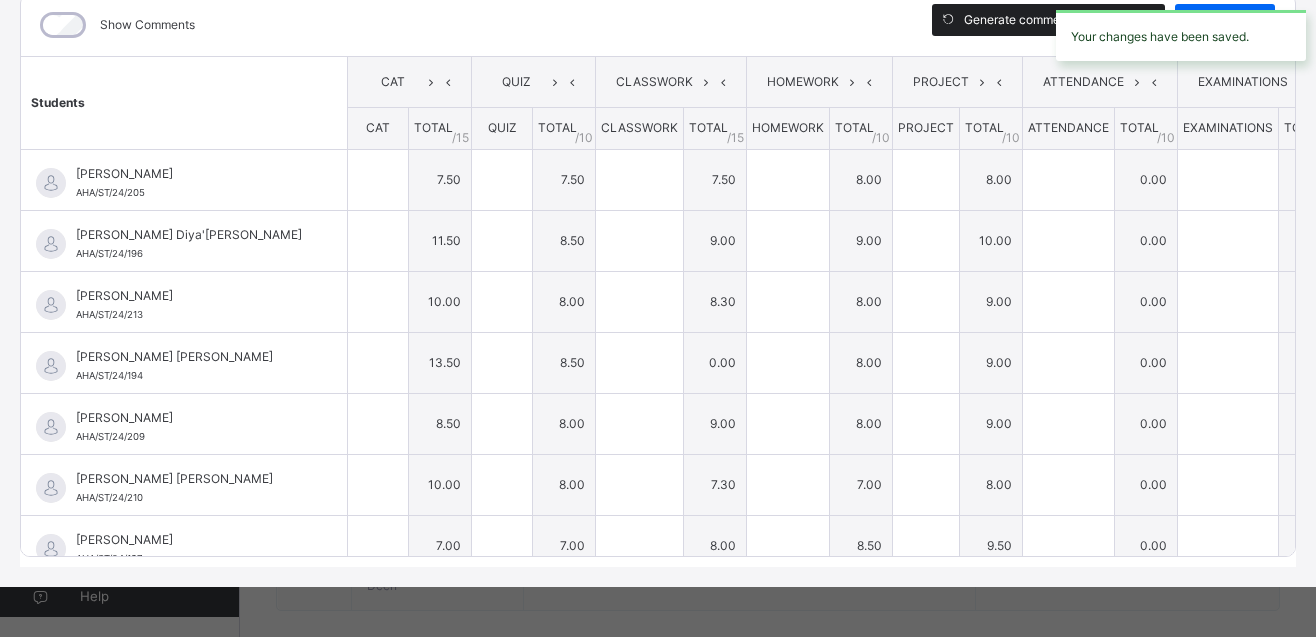 type on "***" 